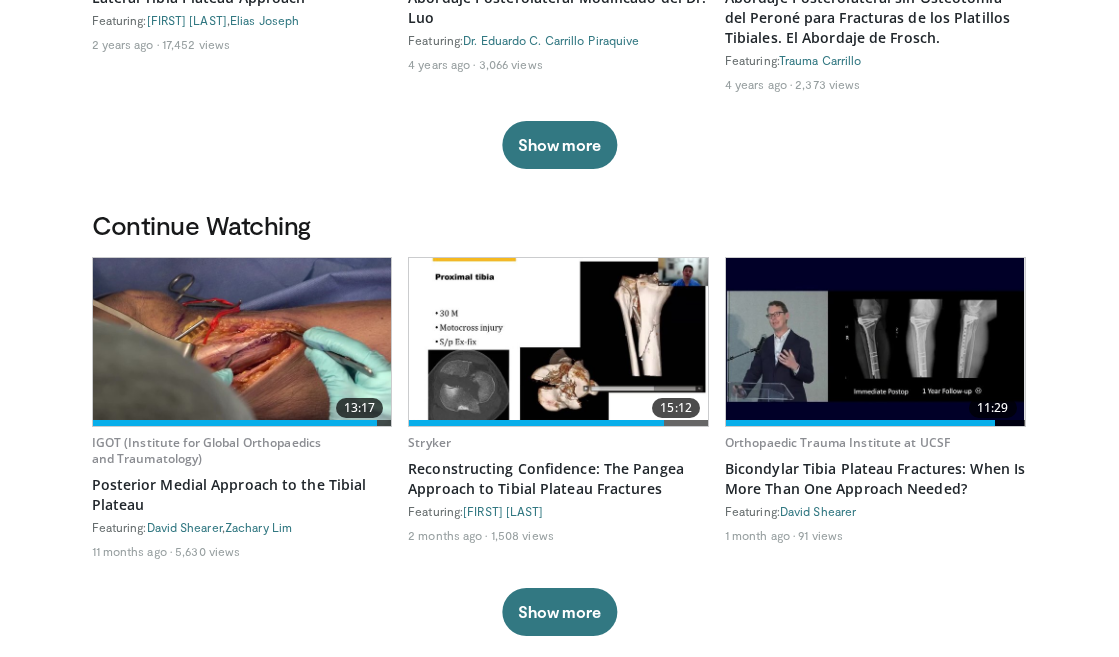 scroll, scrollTop: 414, scrollLeft: 0, axis: vertical 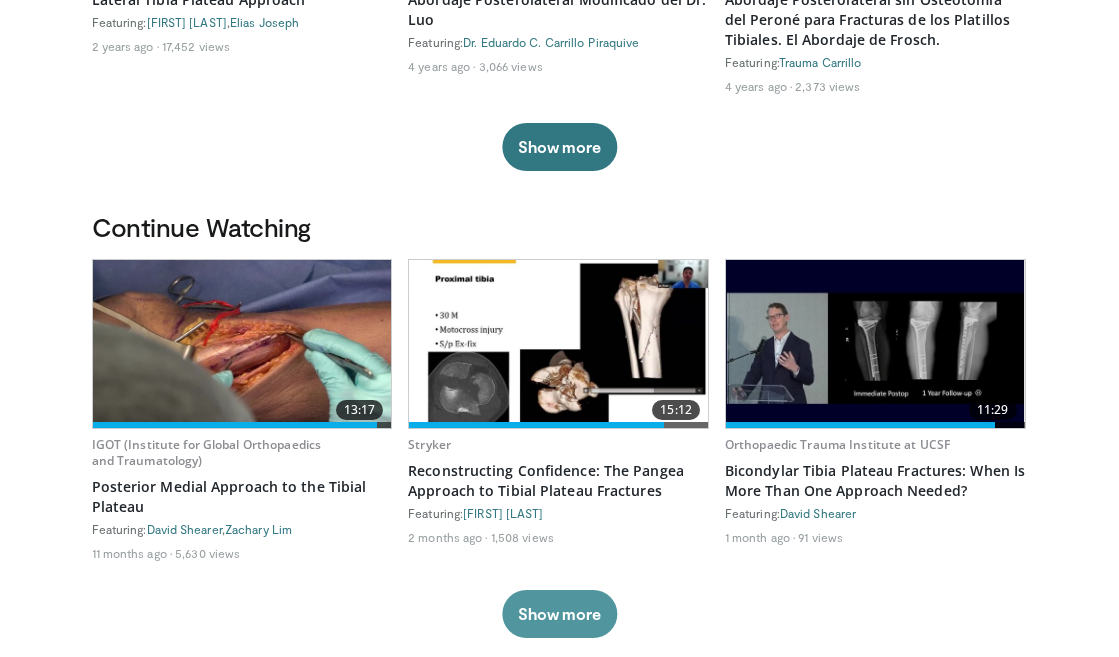 click on "Show more" at bounding box center [559, 614] 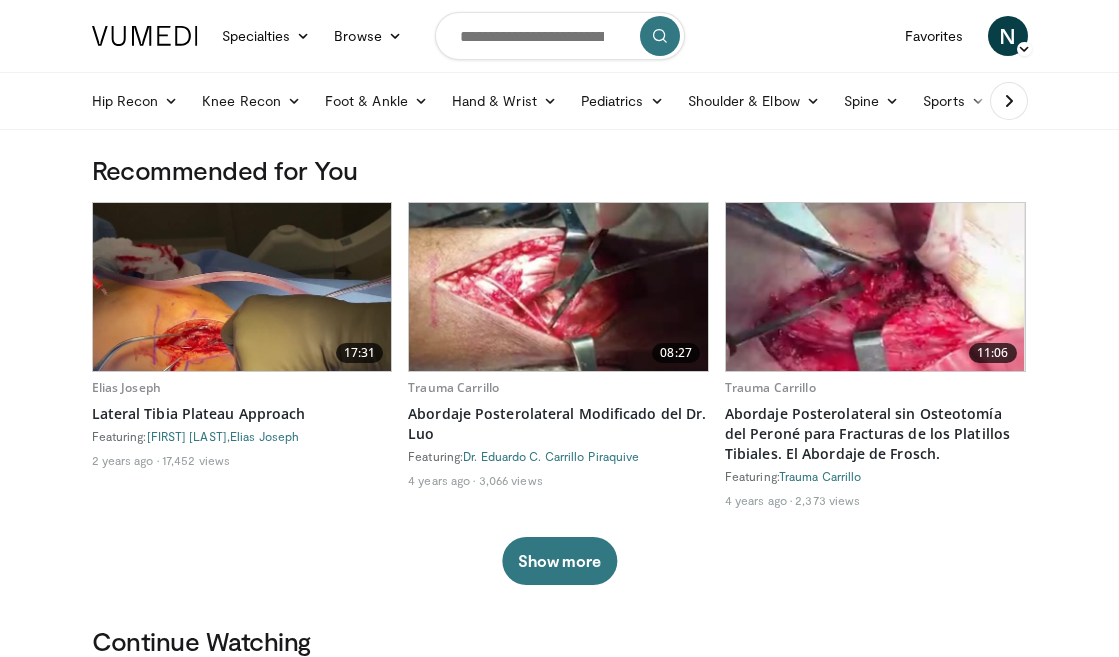 scroll, scrollTop: 0, scrollLeft: 0, axis: both 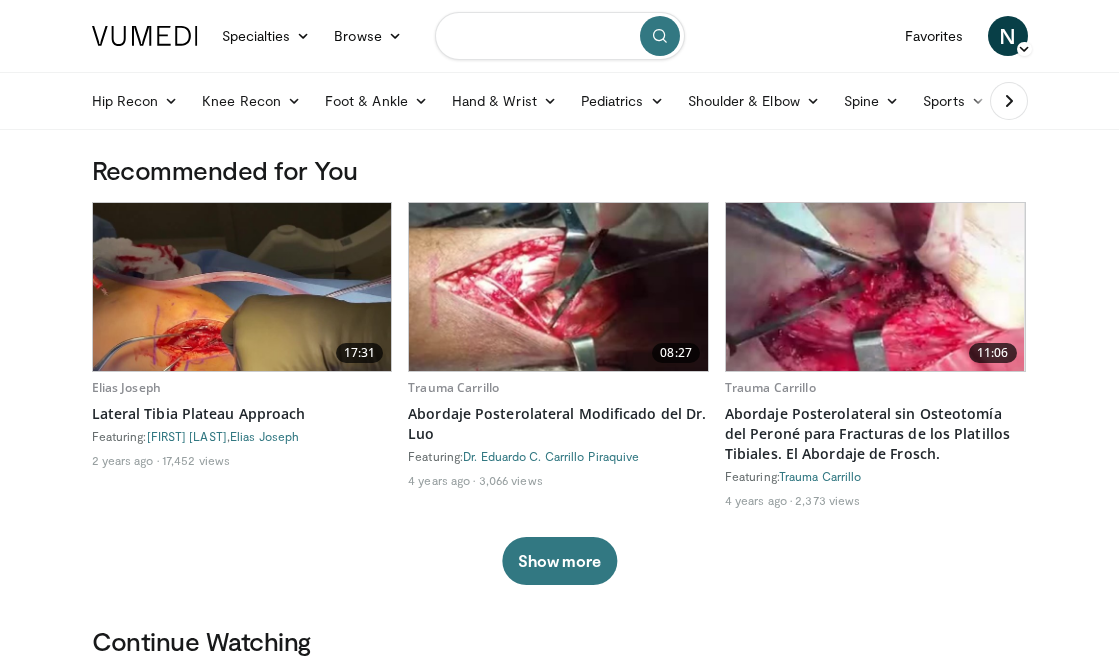 click at bounding box center [560, 36] 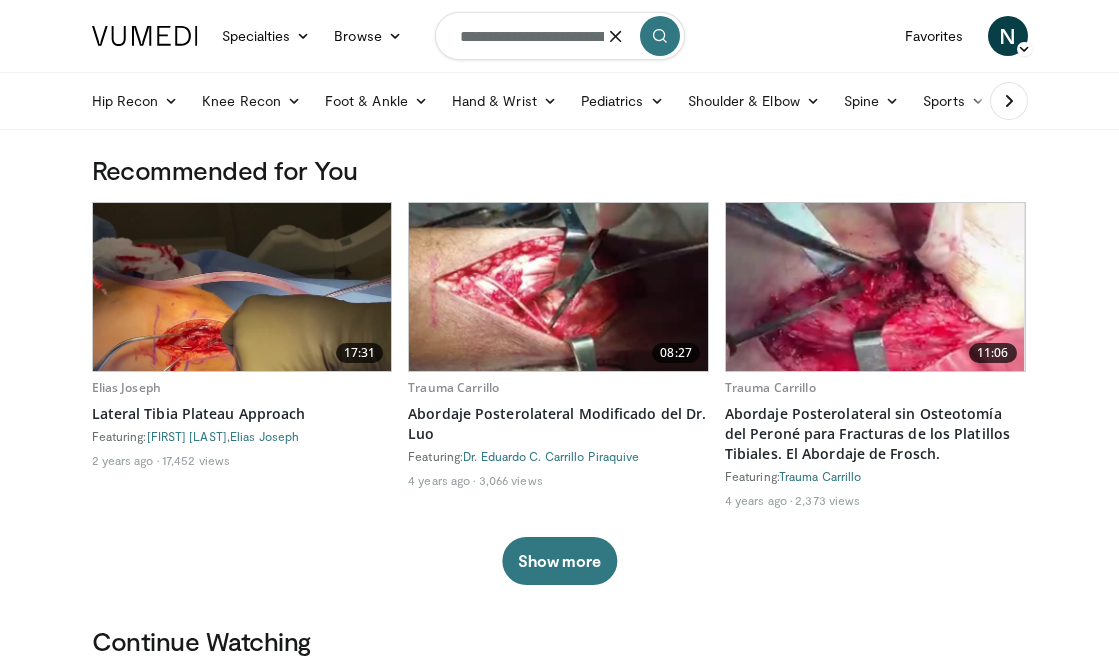 type on "**********" 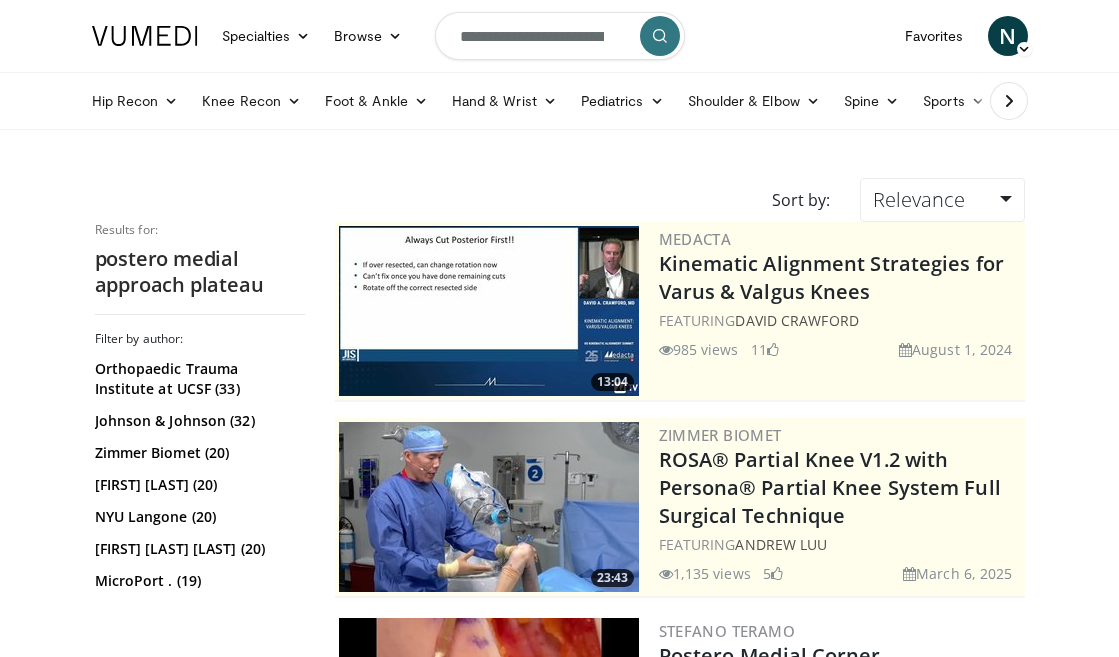scroll, scrollTop: 0, scrollLeft: 0, axis: both 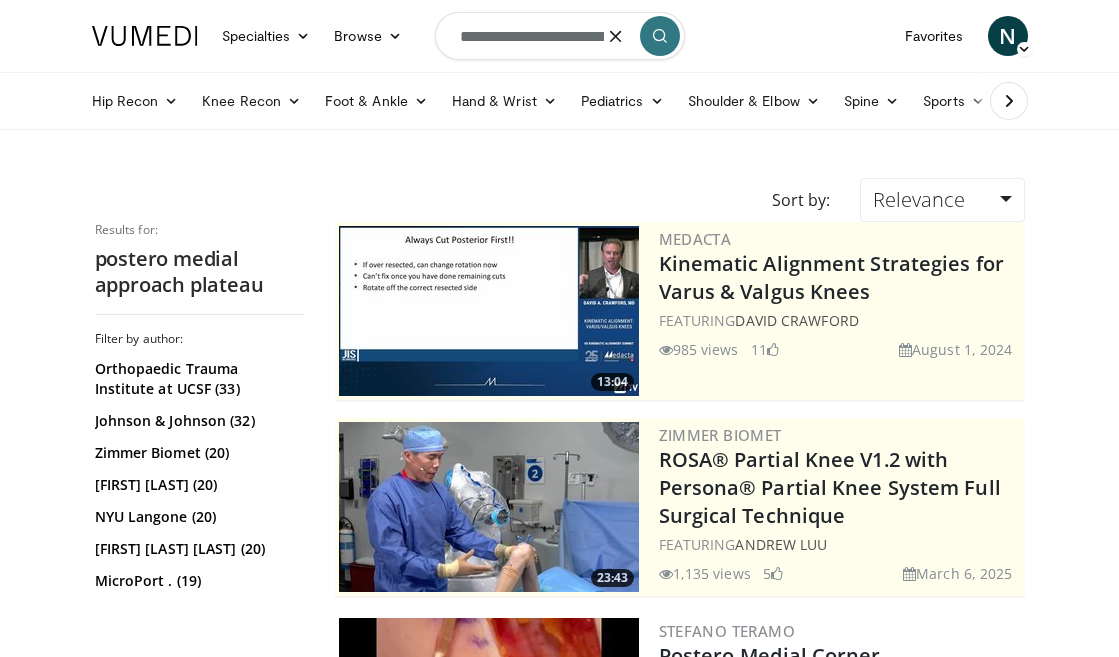 click on "**********" at bounding box center [560, 36] 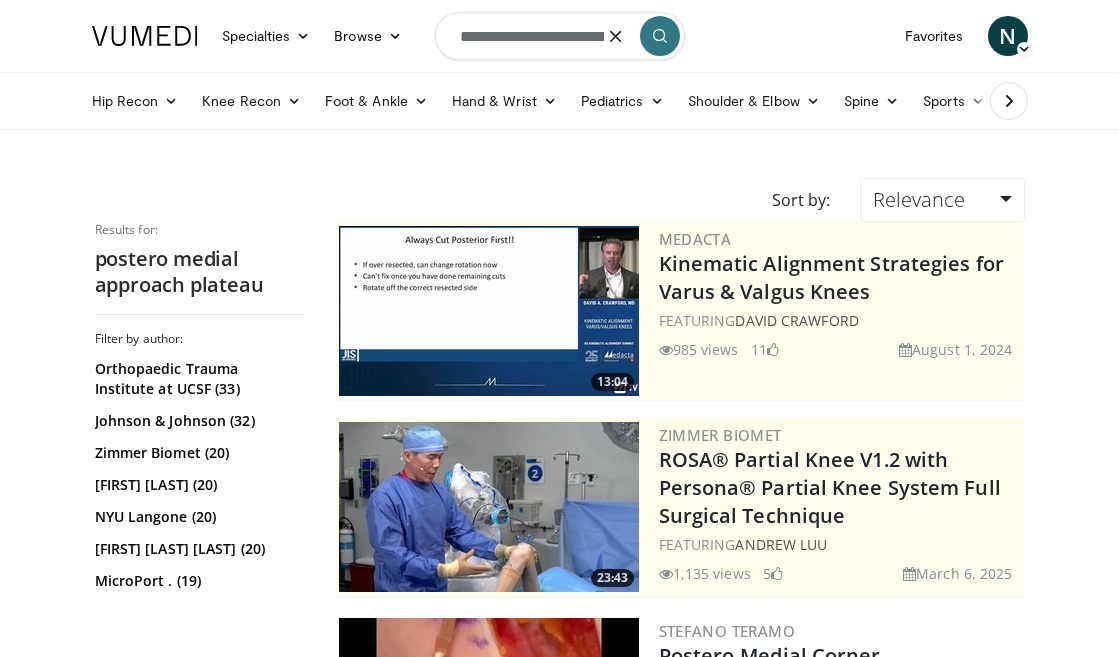 type on "**********" 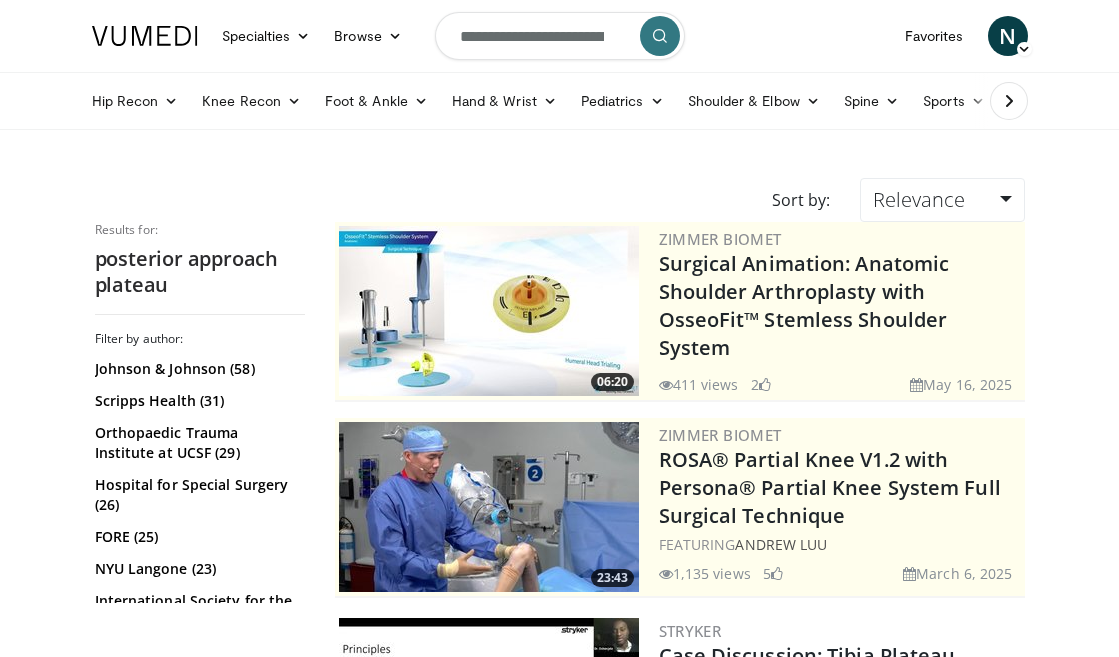 scroll, scrollTop: 0, scrollLeft: 0, axis: both 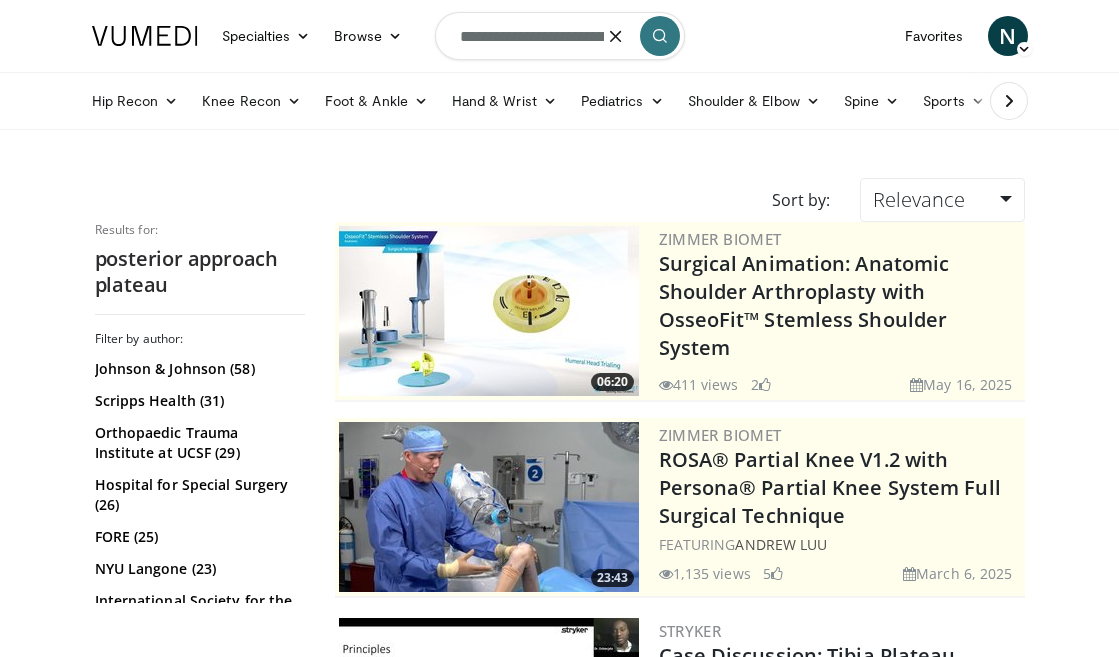 click on "**********" at bounding box center [560, 36] 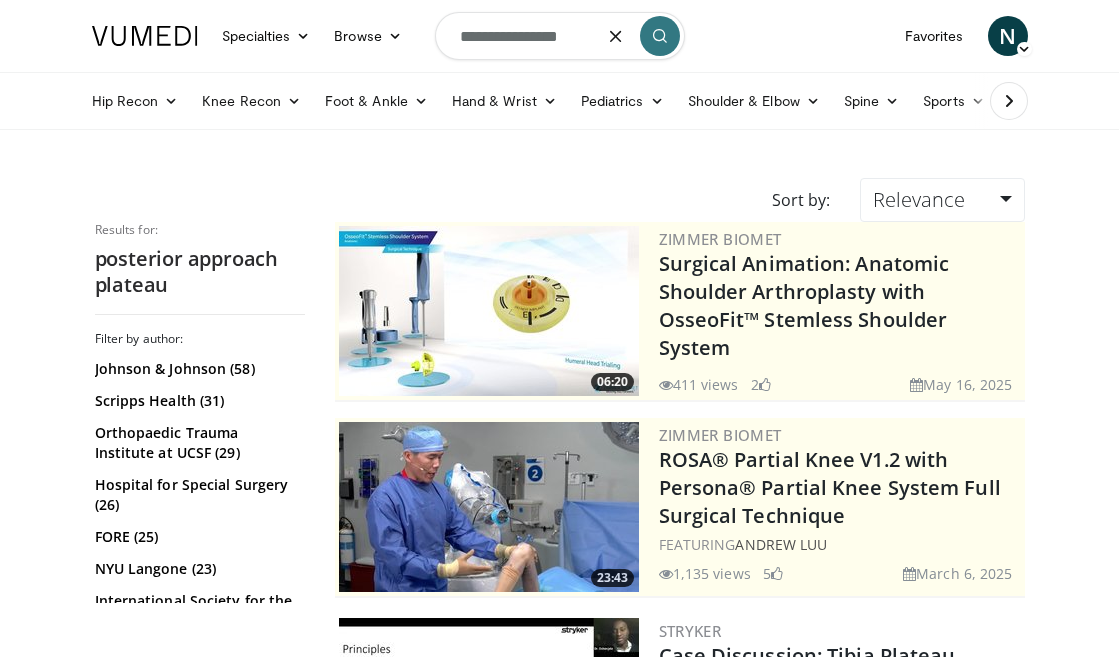 type on "**********" 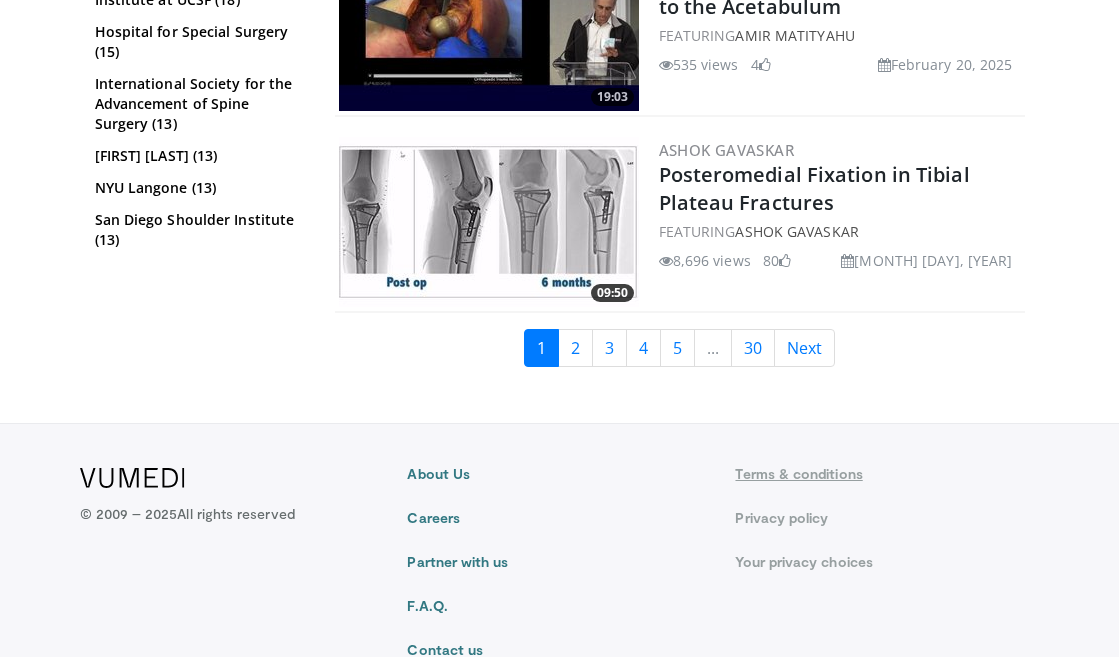 scroll, scrollTop: 4928, scrollLeft: 0, axis: vertical 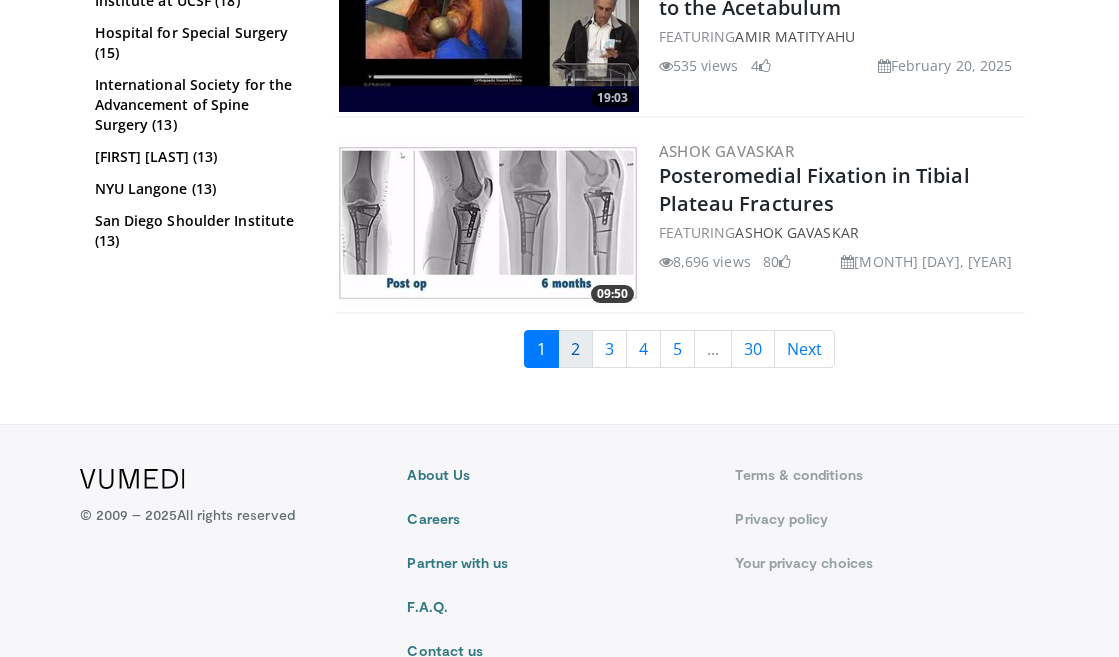 click on "2" at bounding box center (575, 349) 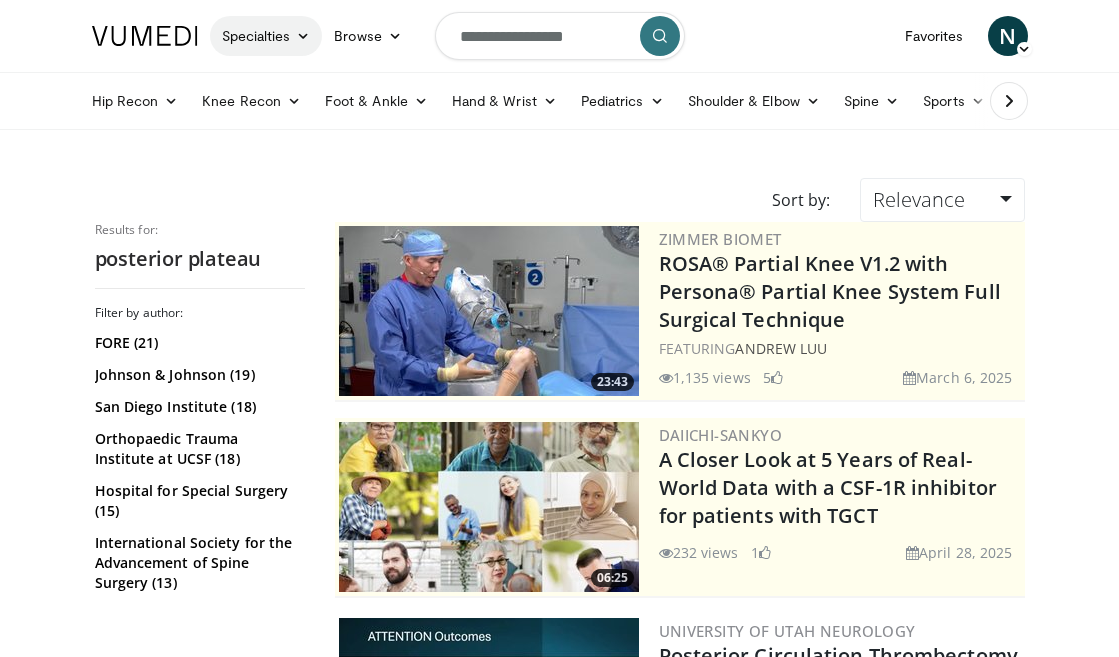 scroll, scrollTop: 0, scrollLeft: 0, axis: both 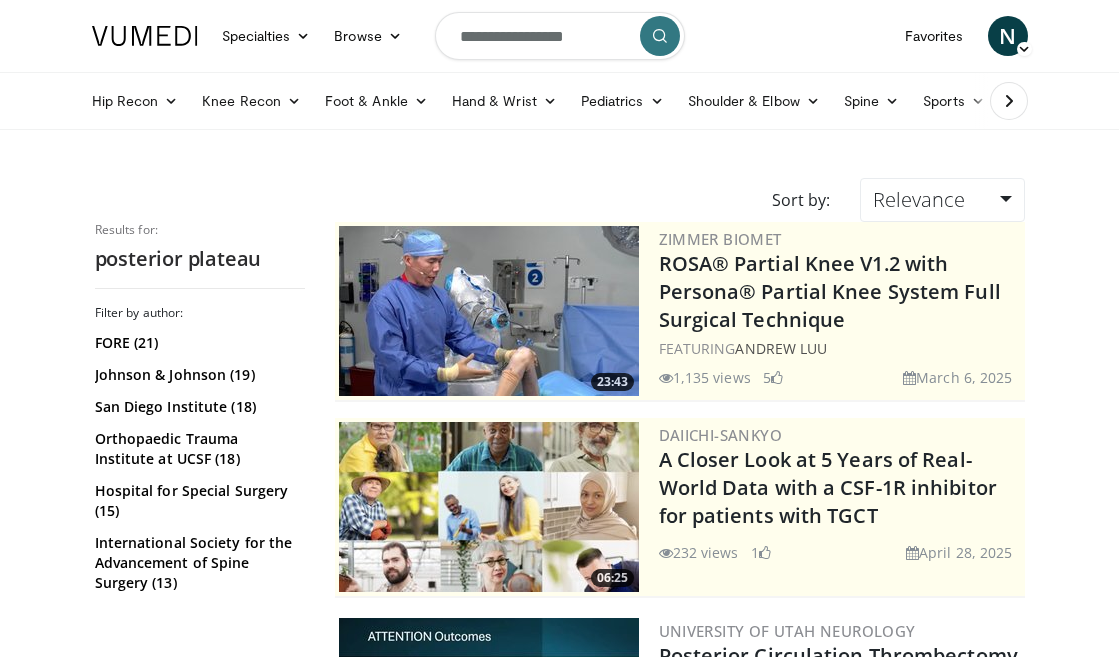 click on "N
Nicolas
Zadel
Watch Later
Add a Video
Messages
Thumbs Up
Settings
Logout" at bounding box center (1008, 36) 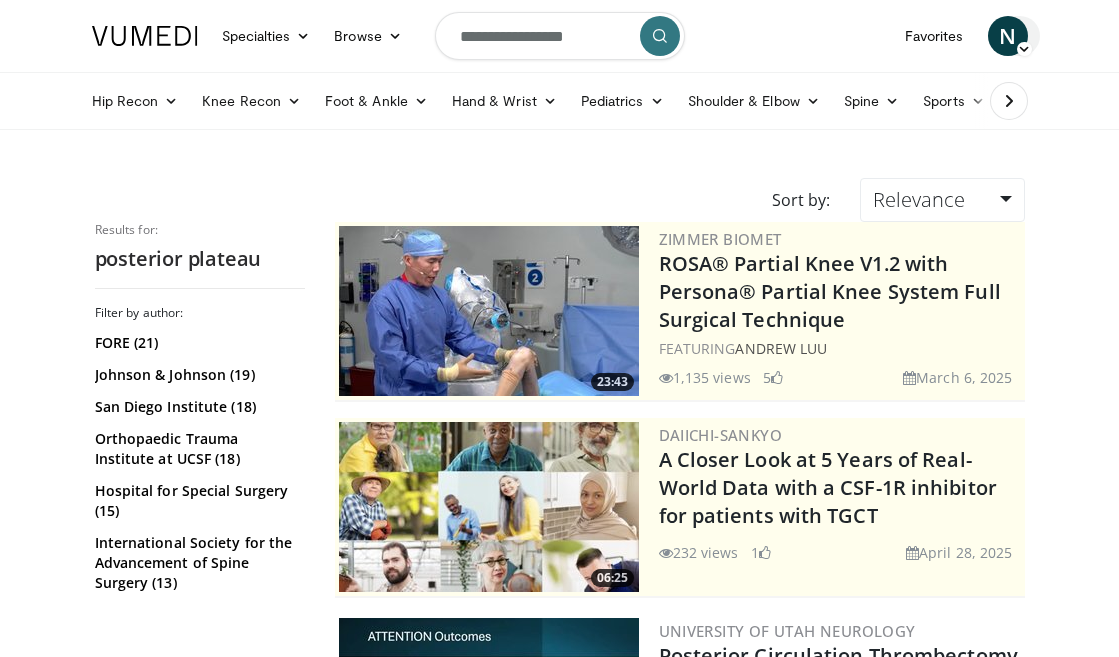 click at bounding box center (1024, 49) 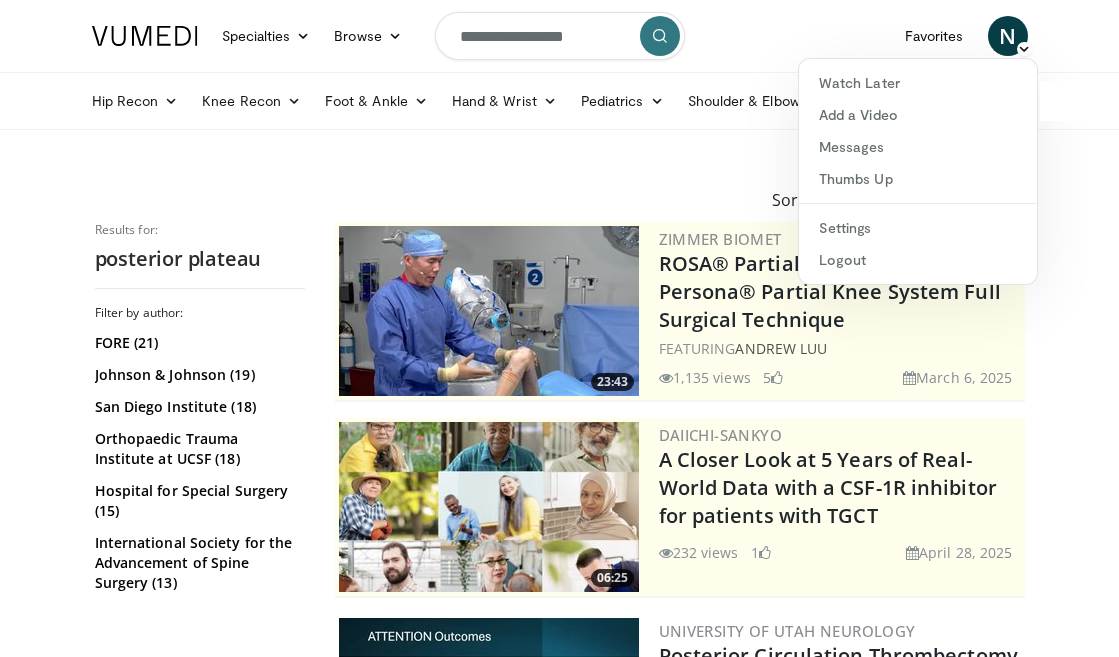 click on "Specialties
Adult & Family Medicine
Allergy, Asthma, Immunology
Anesthesiology
Cardiology
Dental
Dermatology
Endocrinology
Gastroenterology & Hepatology
General Surgery
Hematology & Oncology
Infectious Disease
Nephrology
Neurology
Neurosurgery
Obstetrics & Gynecology
Ophthalmology
Oral Maxillofacial
Orthopaedics
Otolaryngology
Pediatrics
Plastic Surgery
Podiatry
Psychiatry
Pulmonology
Radiation Oncology
Radiology
Rheumatology
Urology" at bounding box center (559, 2863) 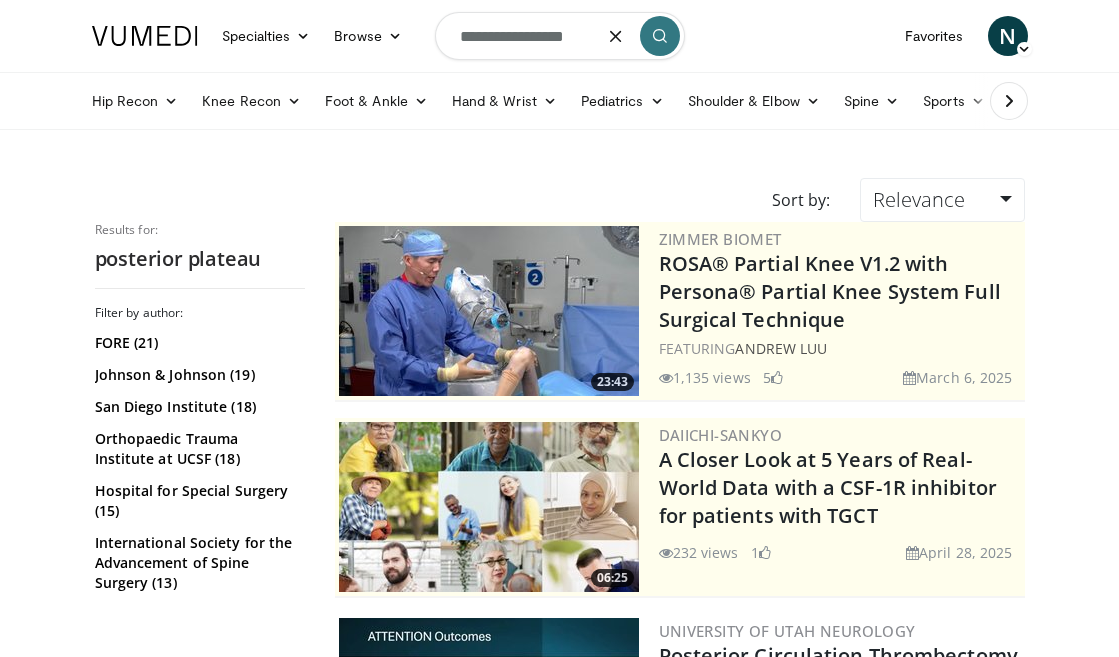 click on "**********" at bounding box center [560, 36] 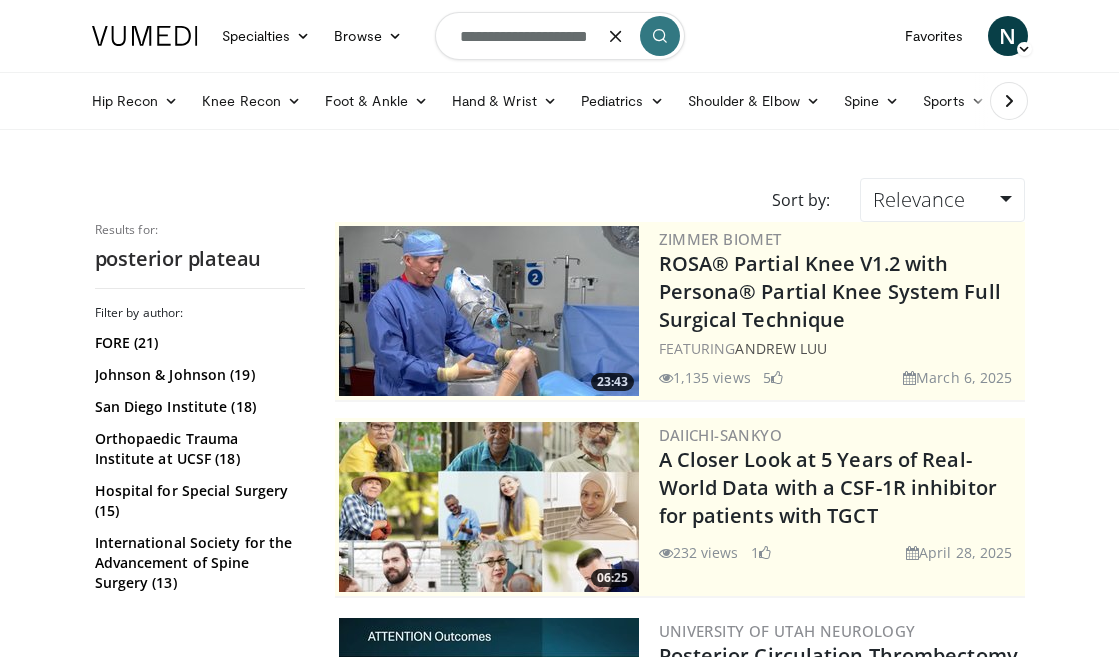 type on "**********" 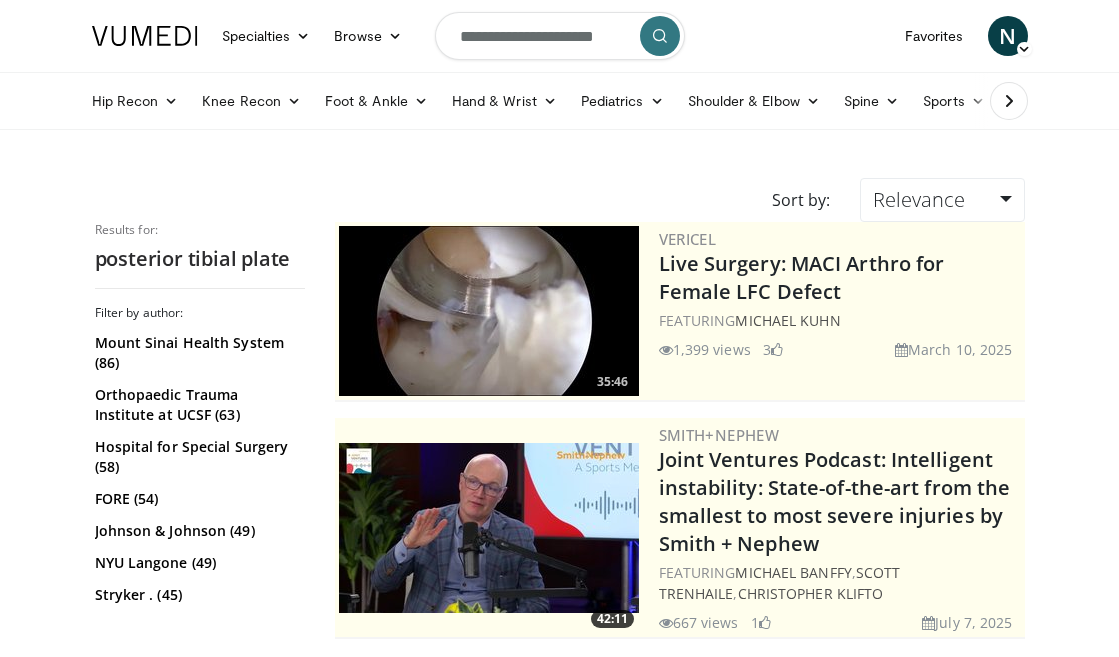 scroll, scrollTop: 0, scrollLeft: 0, axis: both 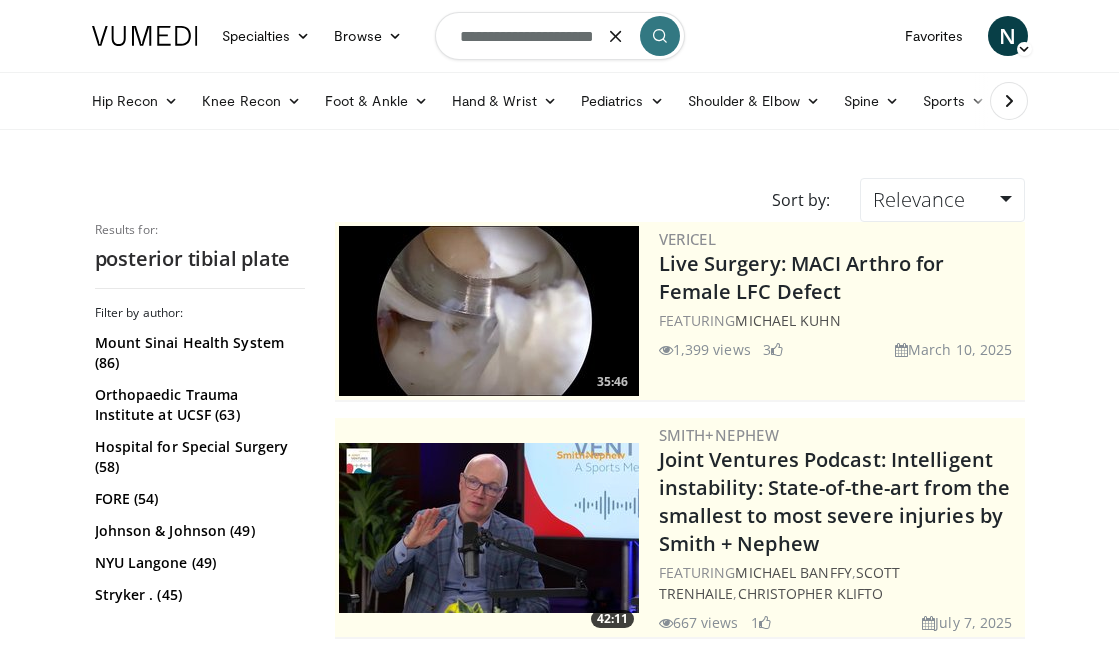 click on "**********" at bounding box center (560, 36) 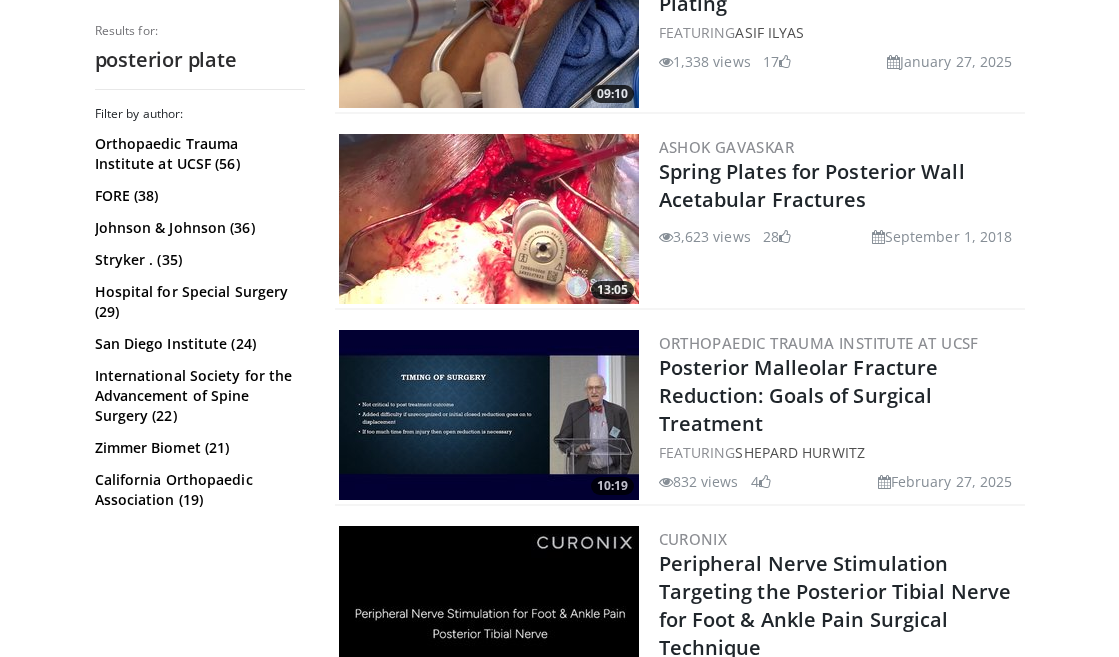 scroll, scrollTop: 5081, scrollLeft: 0, axis: vertical 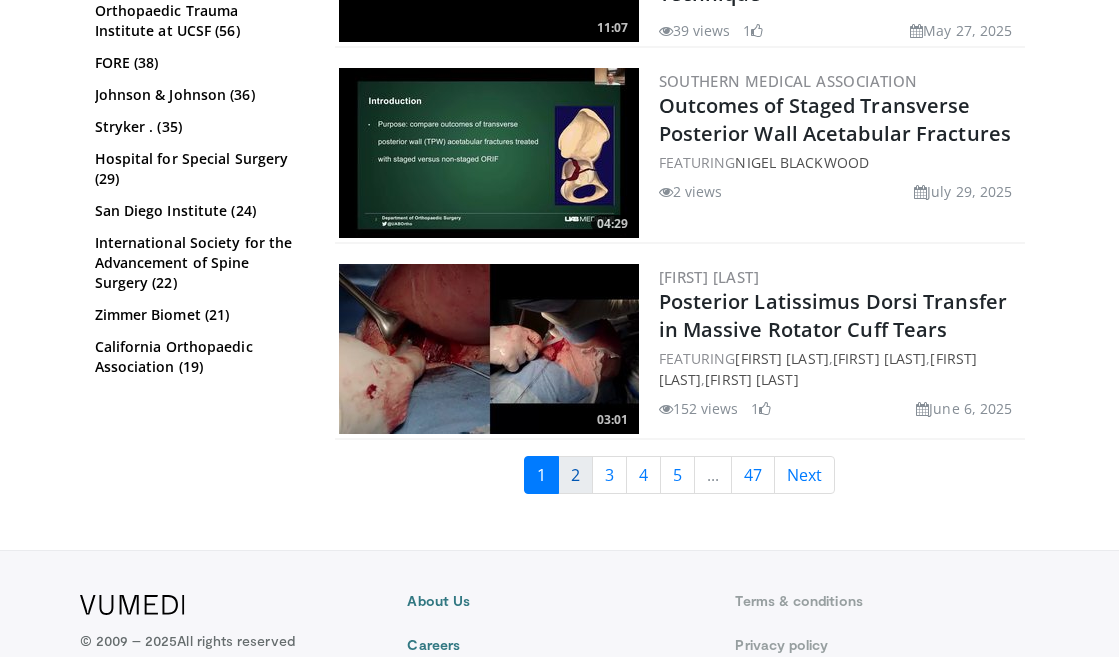 click on "2" at bounding box center (575, 475) 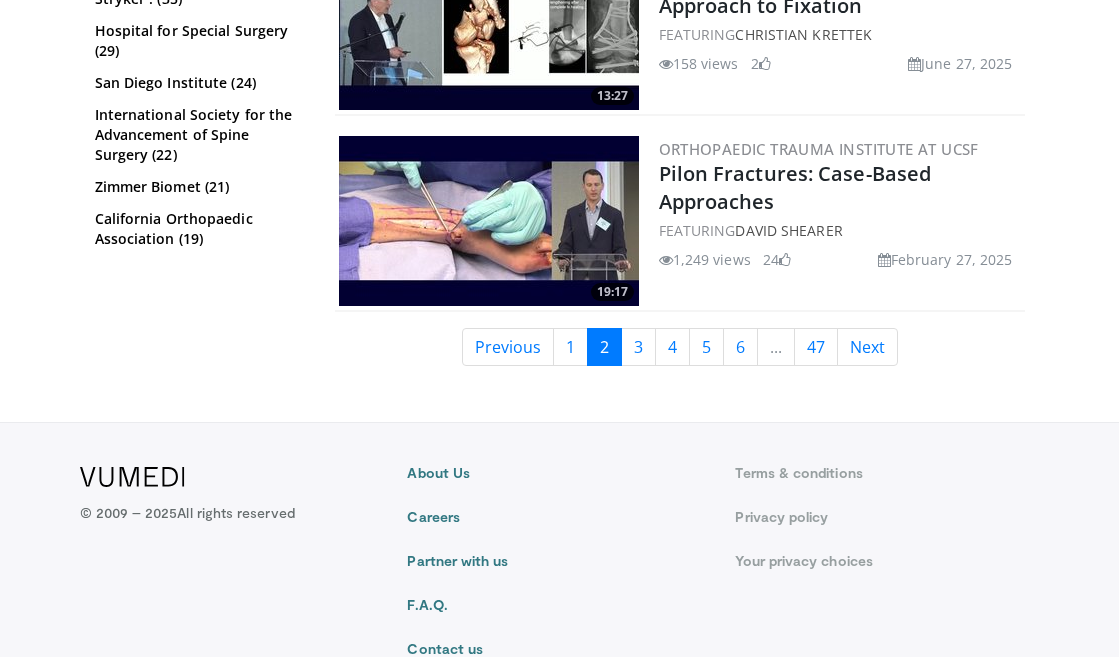 scroll, scrollTop: 5140, scrollLeft: 0, axis: vertical 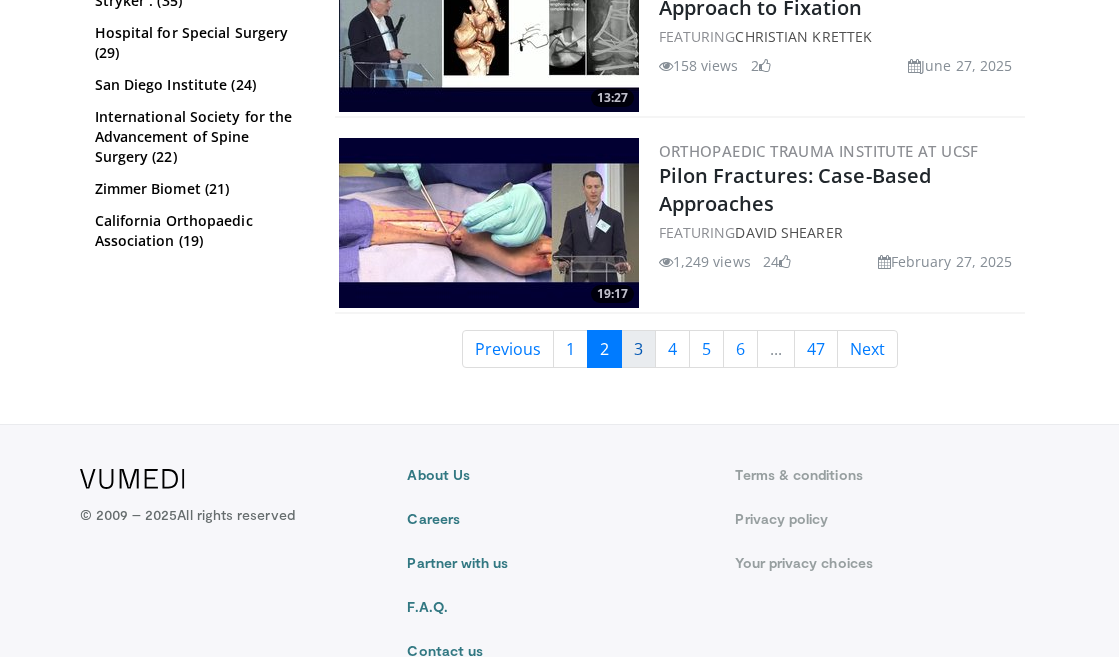 click on "3" at bounding box center (638, 349) 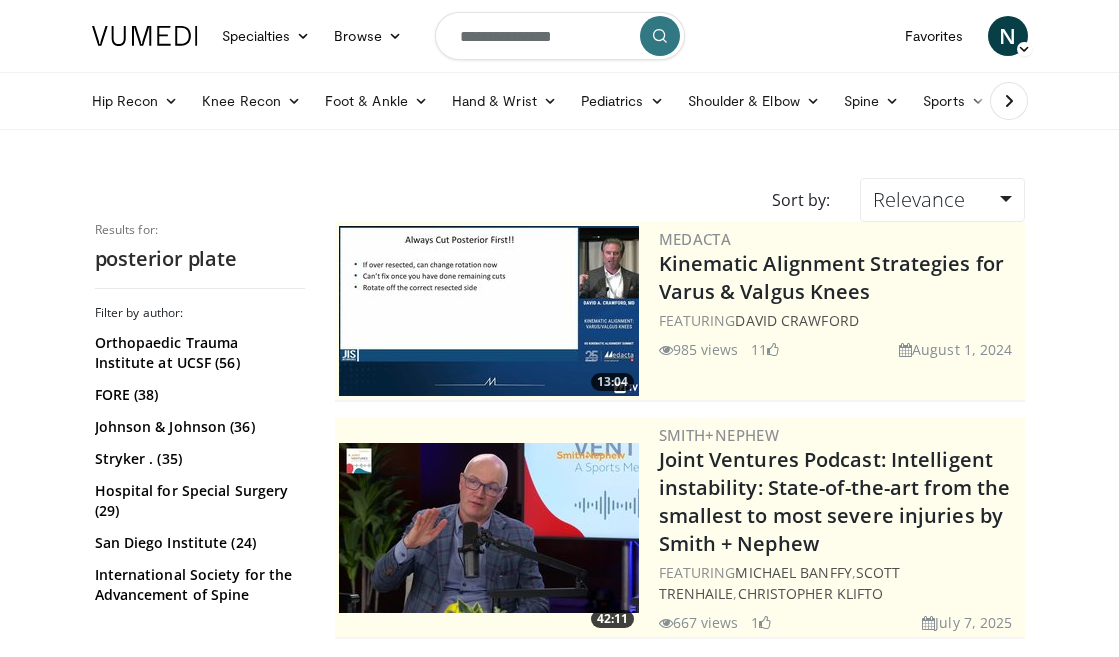 scroll, scrollTop: 0, scrollLeft: 0, axis: both 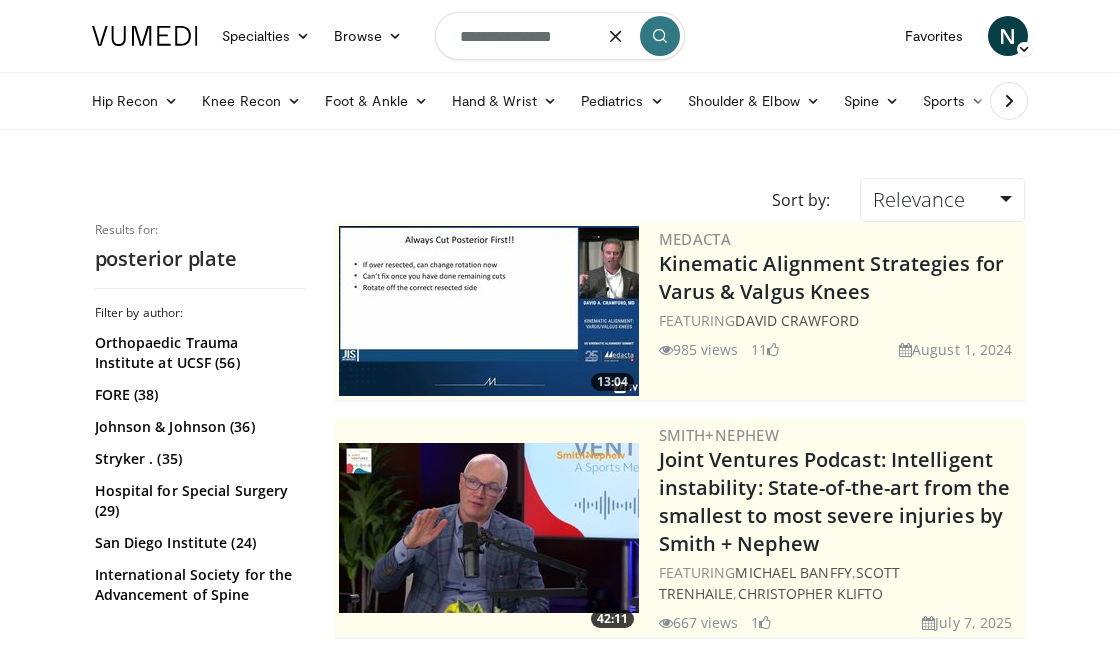 click on "**********" at bounding box center [560, 36] 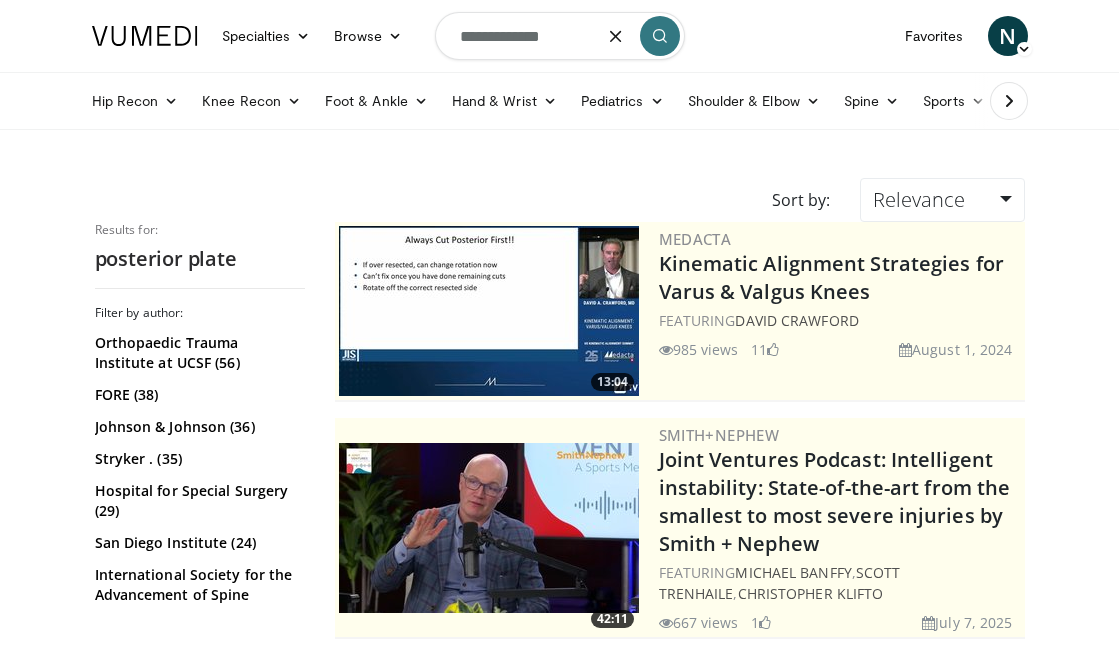 type on "**********" 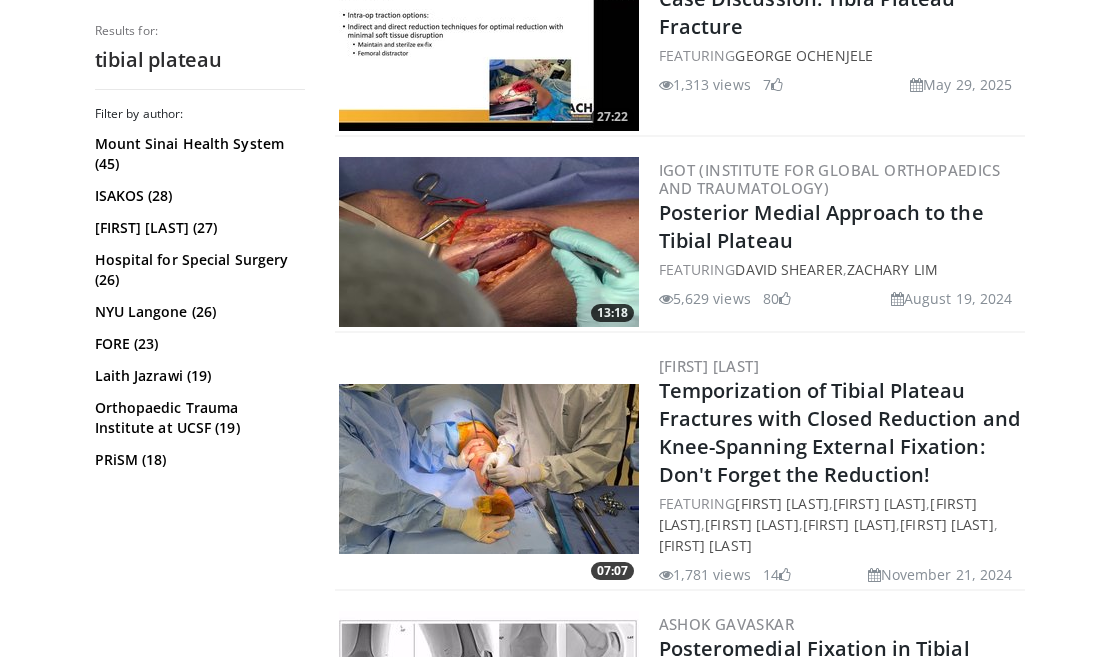 scroll, scrollTop: 1647, scrollLeft: 0, axis: vertical 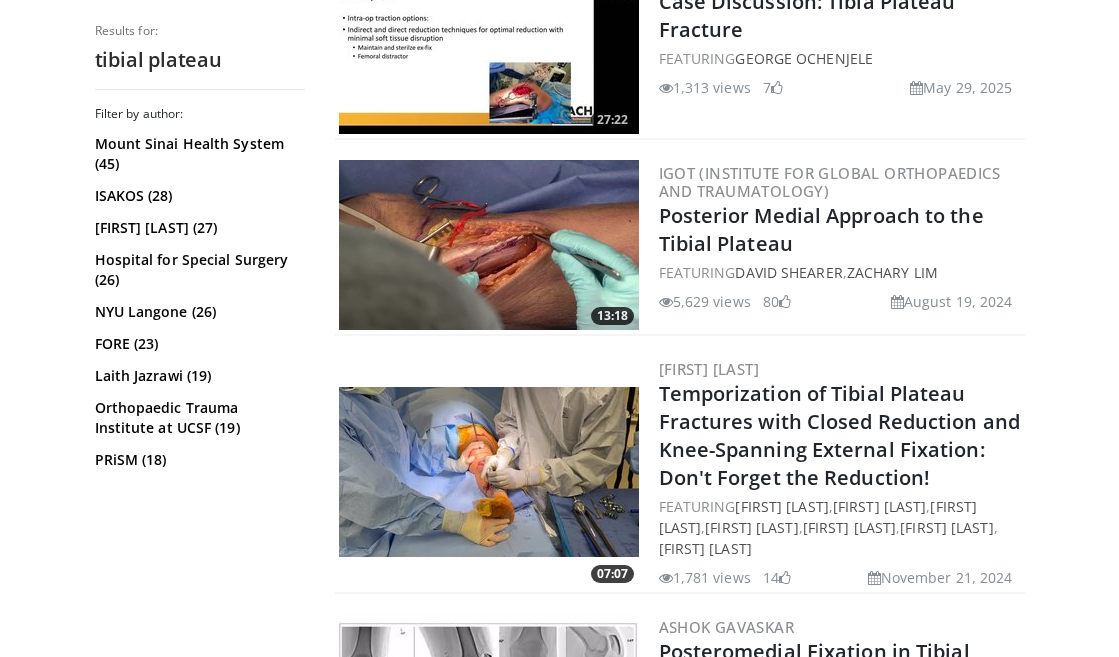 click at bounding box center (489, 245) 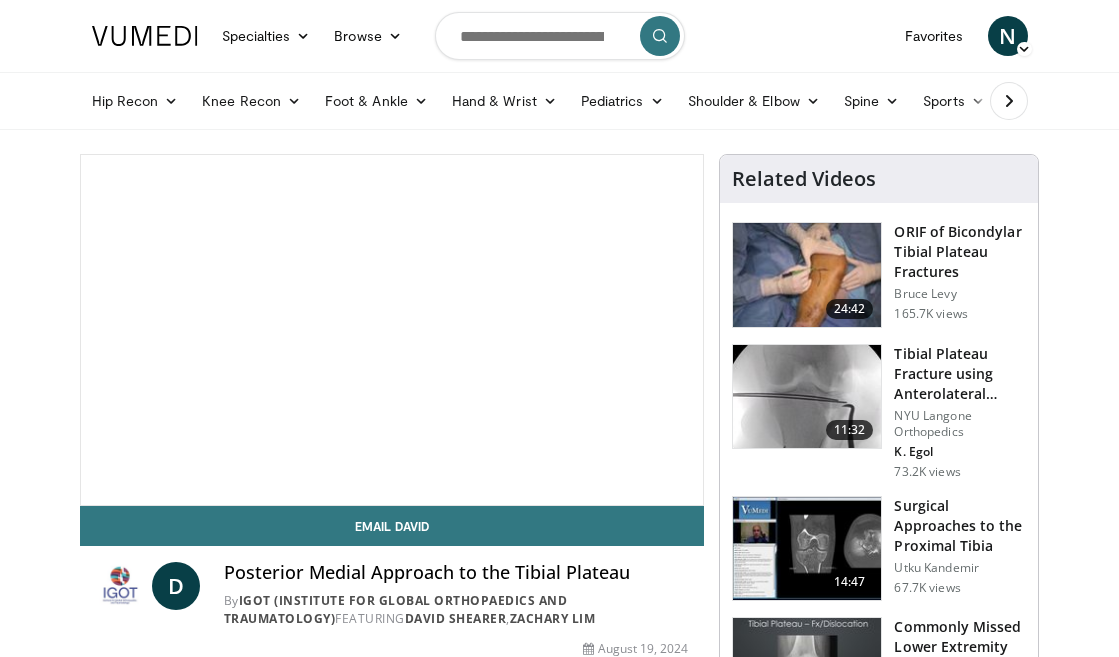 scroll, scrollTop: 0, scrollLeft: 0, axis: both 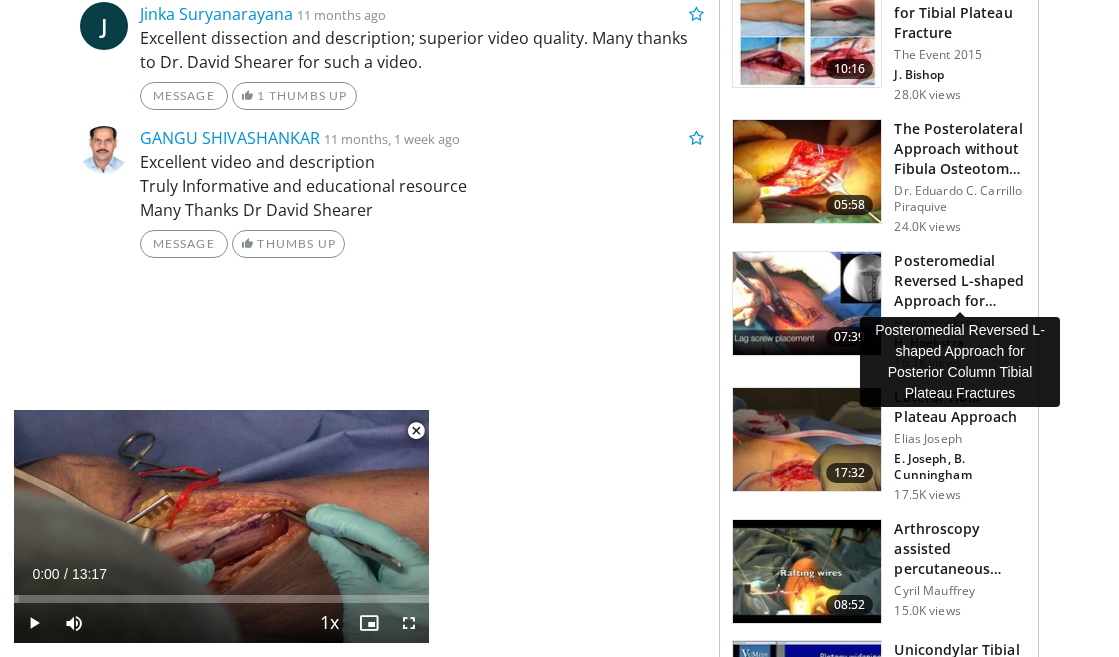 click on "Posteromedial Reversed L-shaped Approach for Posterior Column Tibial…" at bounding box center (960, 281) 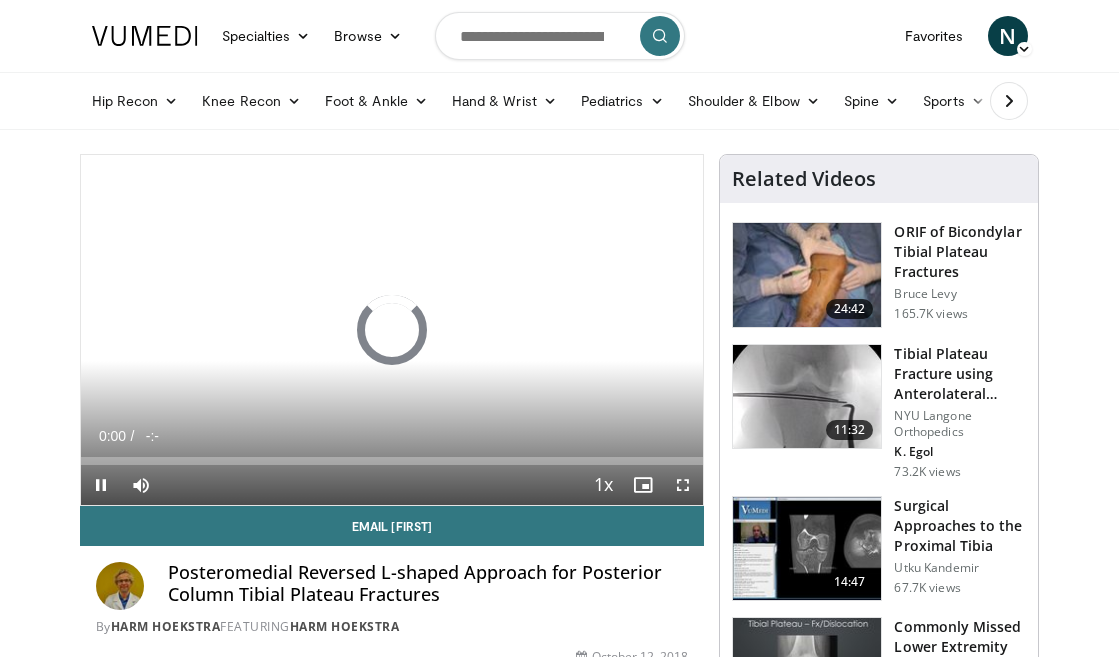 scroll, scrollTop: 0, scrollLeft: 0, axis: both 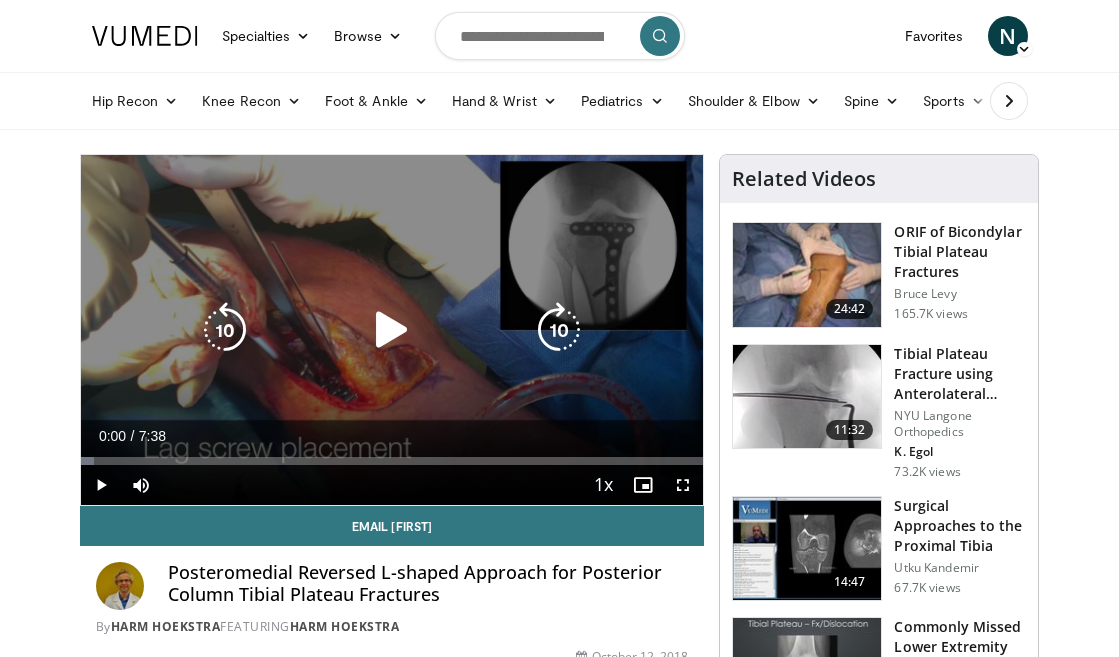 click on "10 seconds
Tap to unmute" at bounding box center (392, 330) 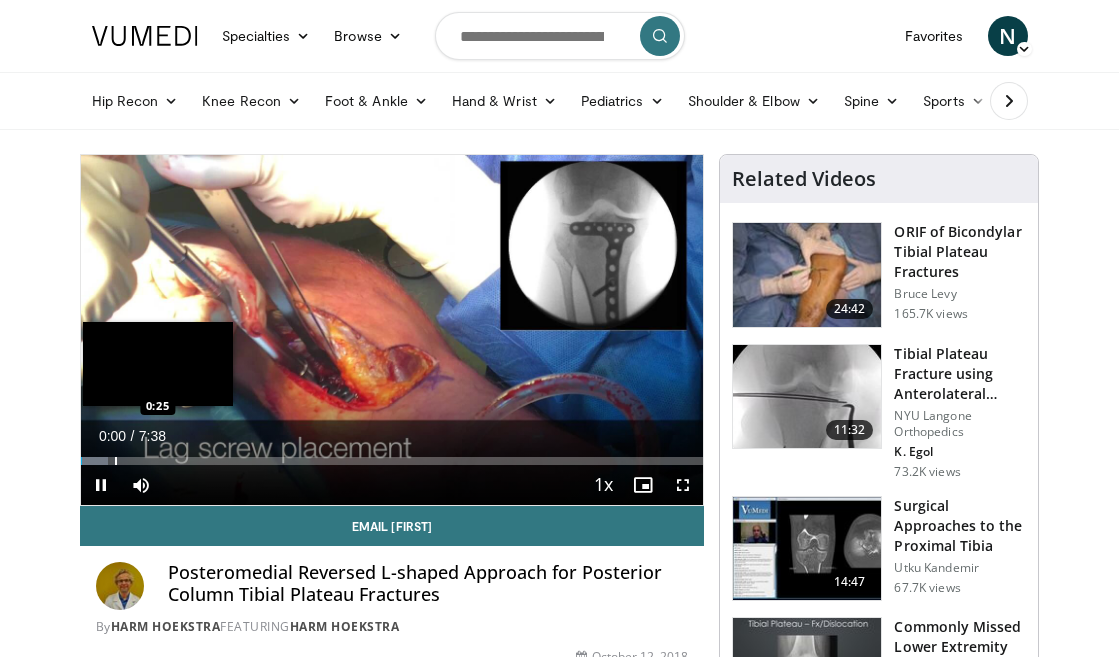 click at bounding box center (116, 461) 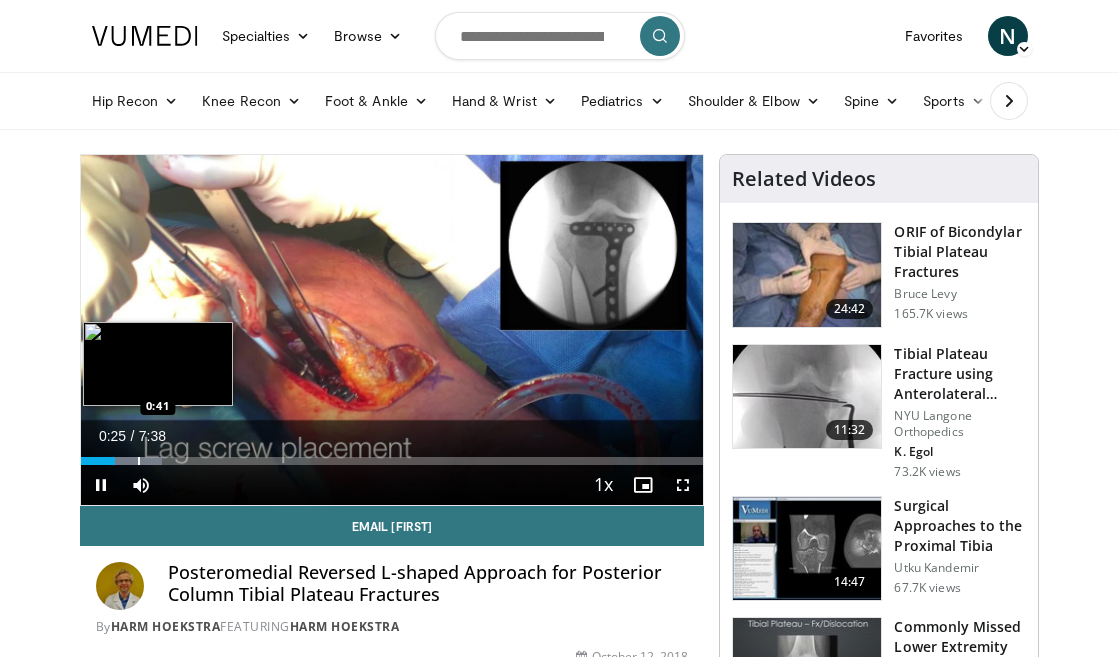 click at bounding box center [139, 461] 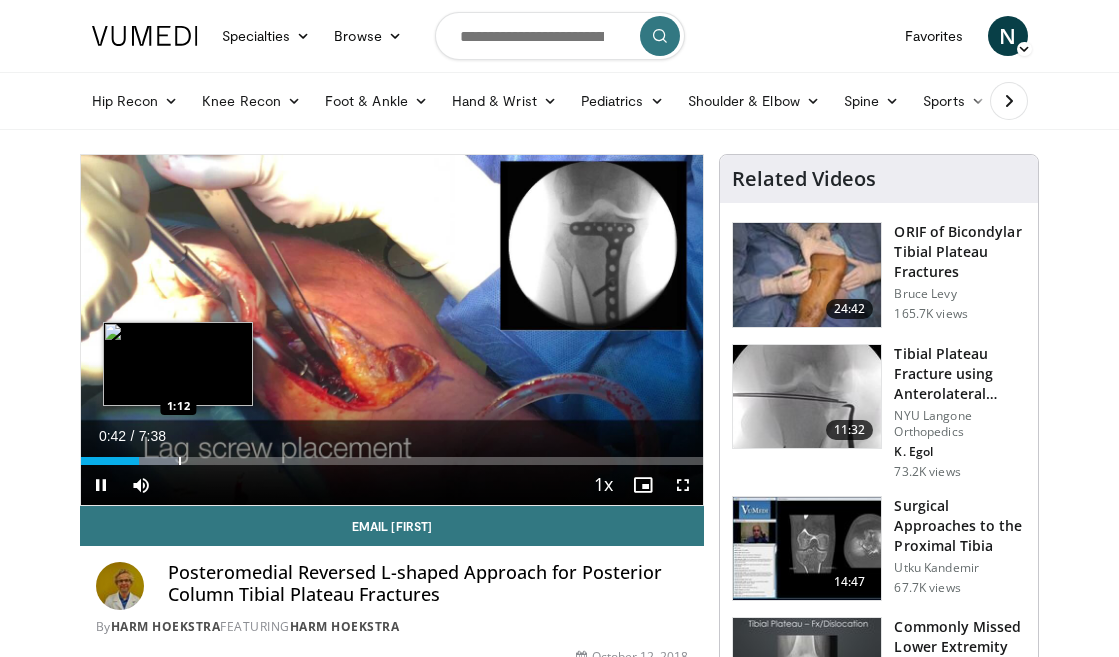 click on "10 seconds
Tap to unmute" at bounding box center [392, 330] 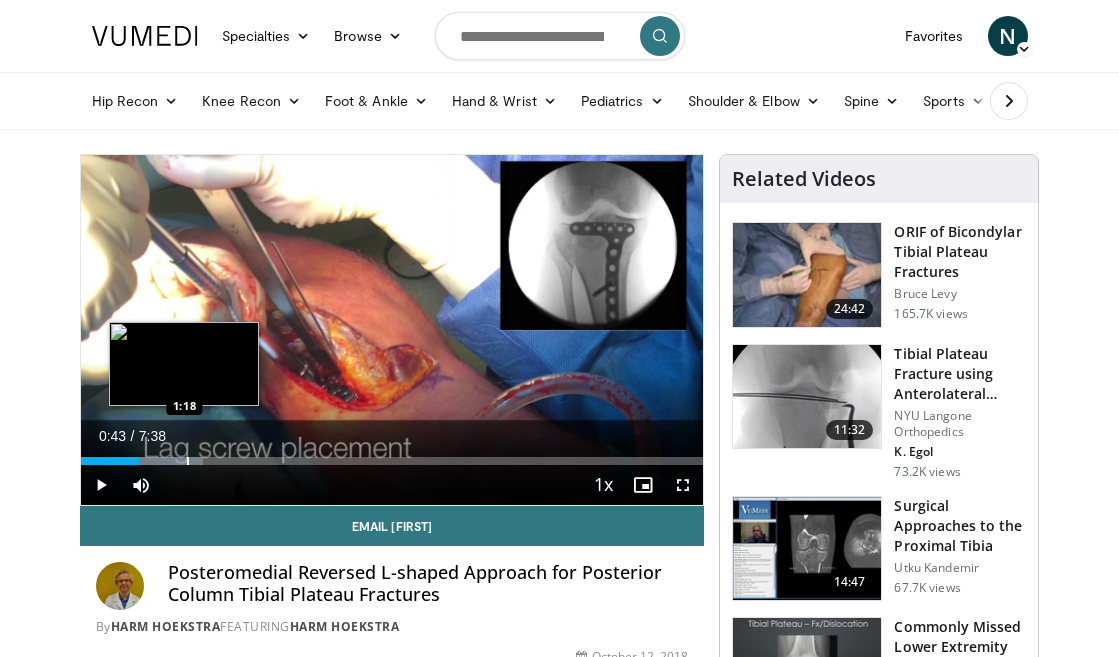 click at bounding box center [188, 461] 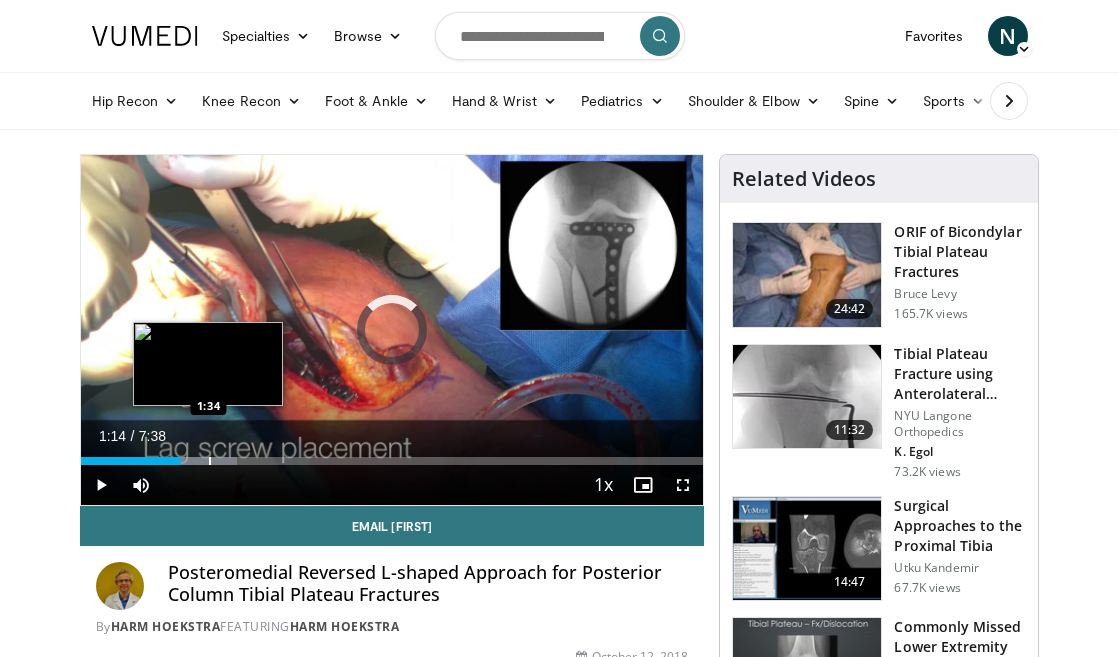 click at bounding box center [210, 461] 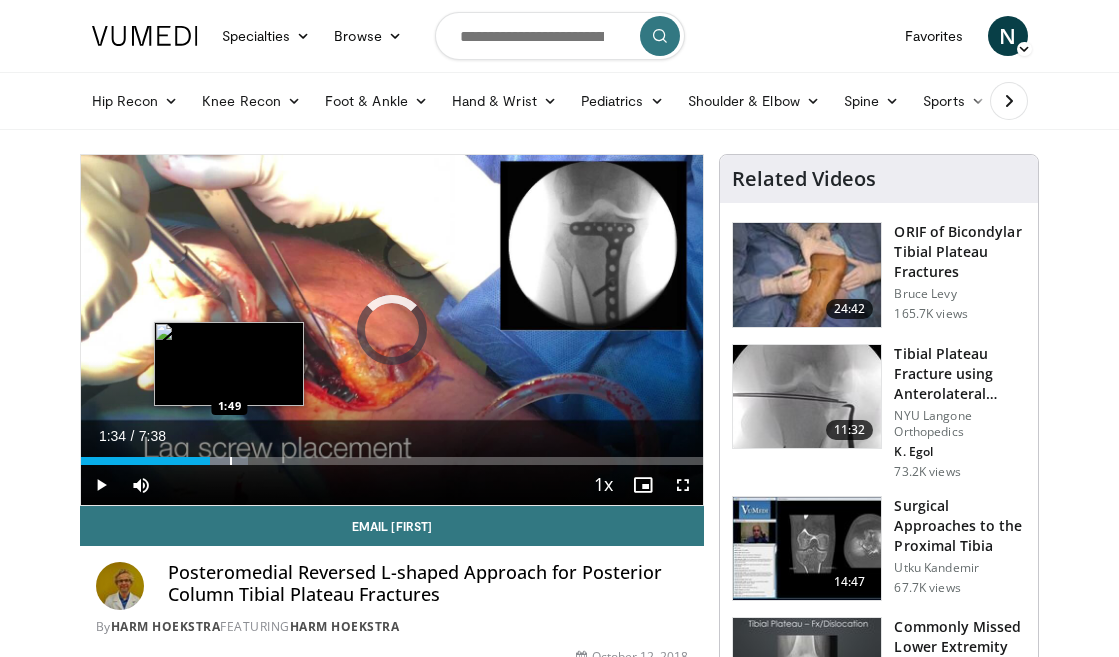 click at bounding box center (231, 461) 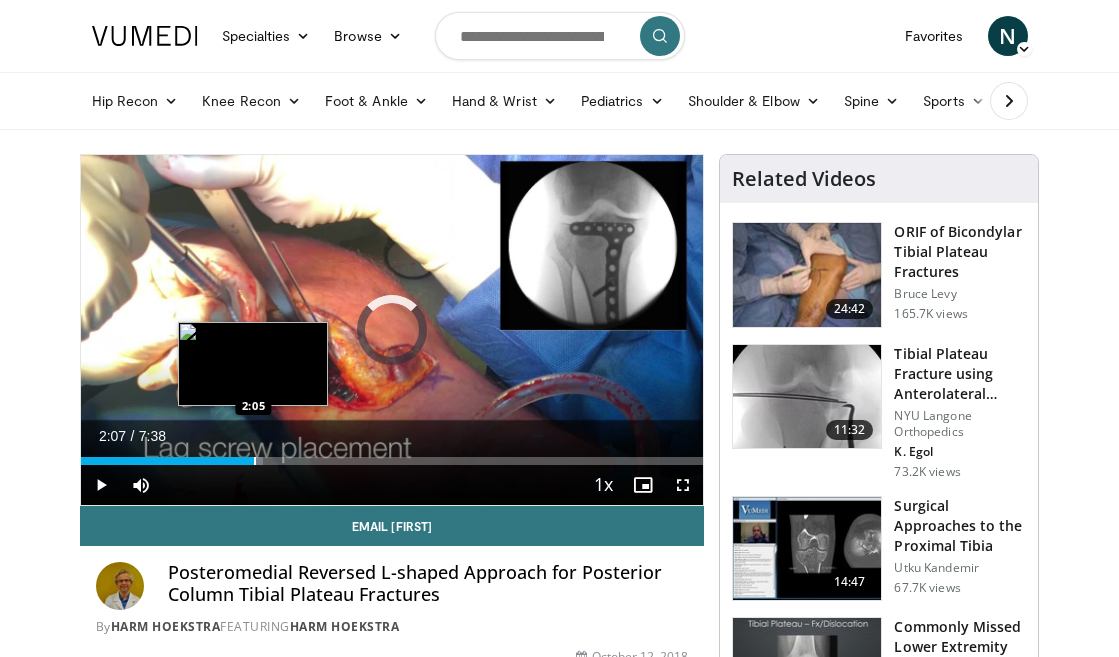 click at bounding box center (255, 461) 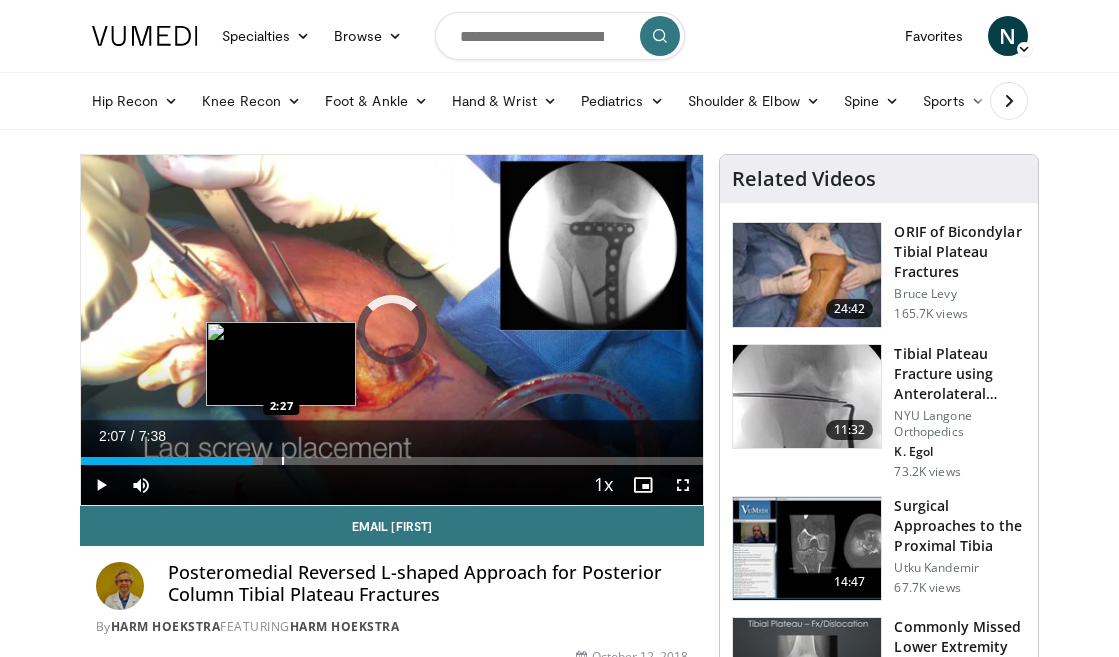 click at bounding box center (283, 461) 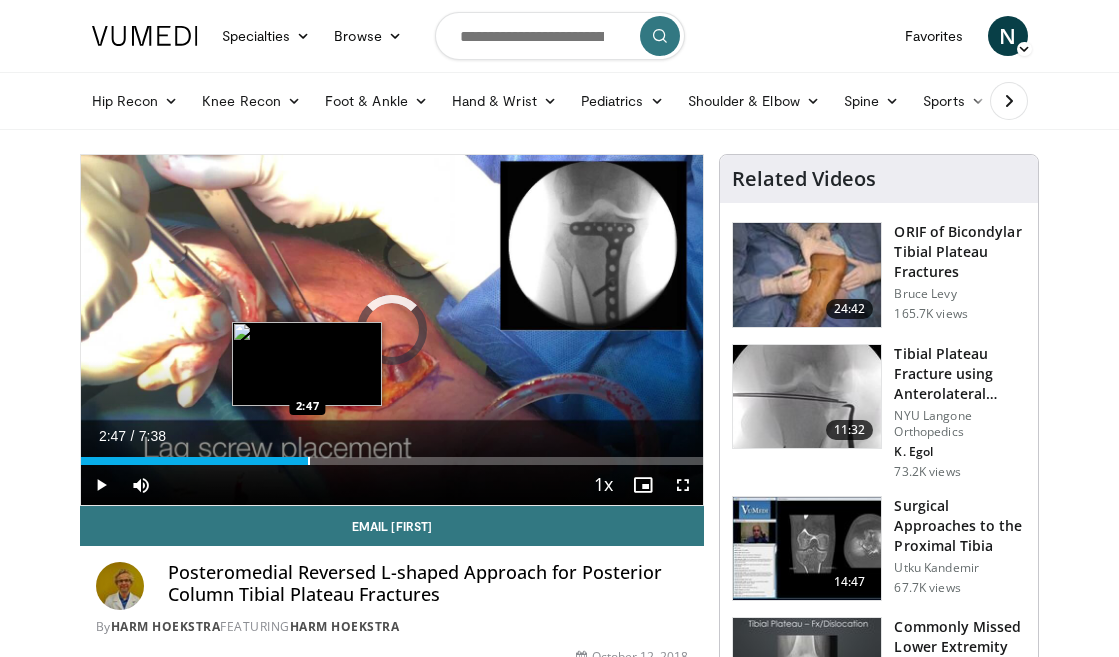 click at bounding box center (309, 461) 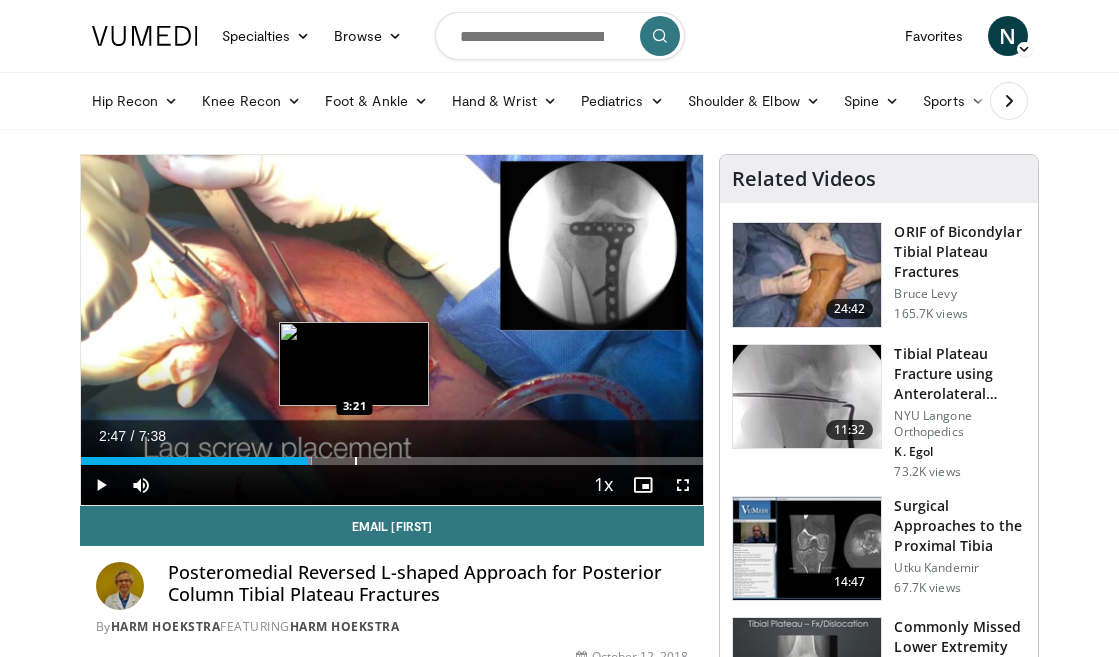 click at bounding box center (356, 461) 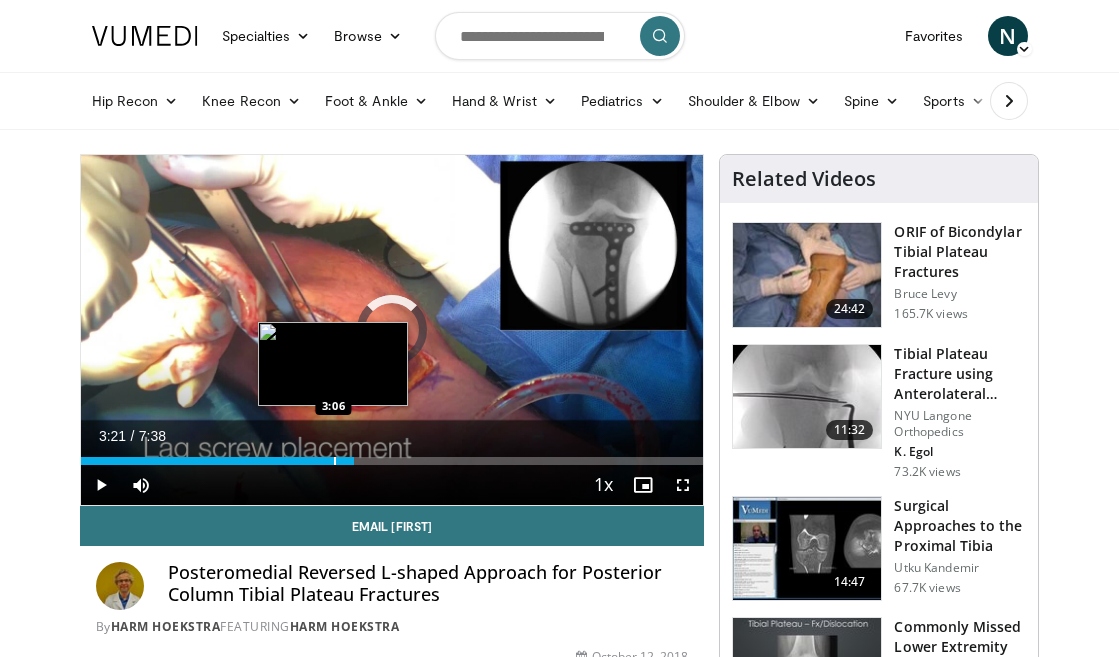 click on "Loaded :  43.63% 3:21 3:06" at bounding box center (392, 455) 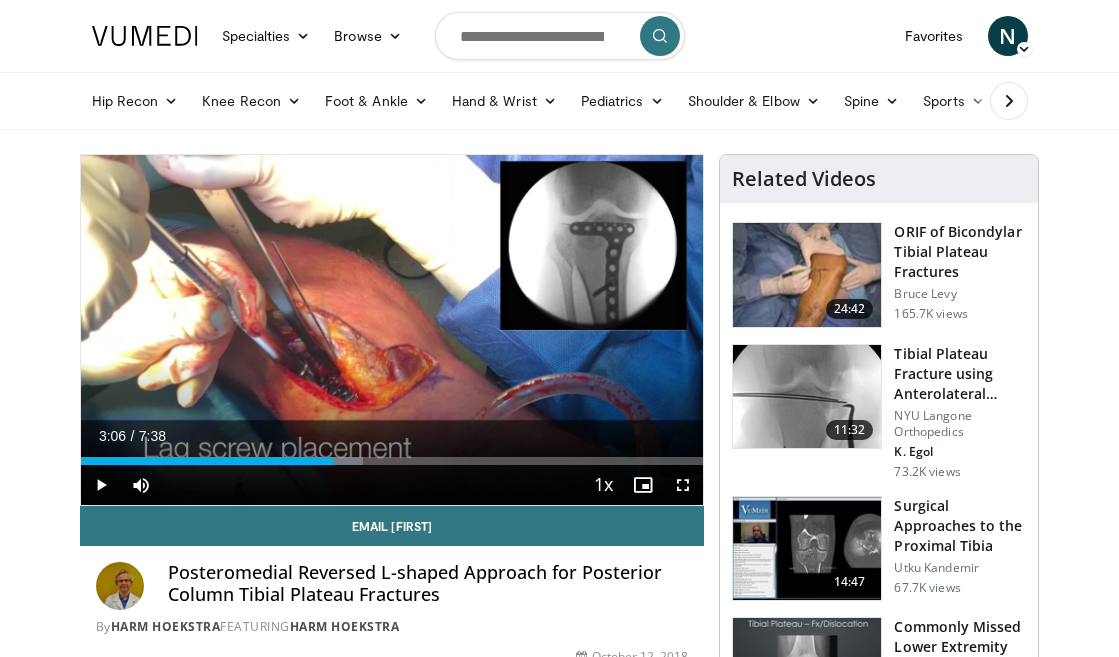 click on "Loaded :  45.33% 3:06 3:56" at bounding box center (392, 455) 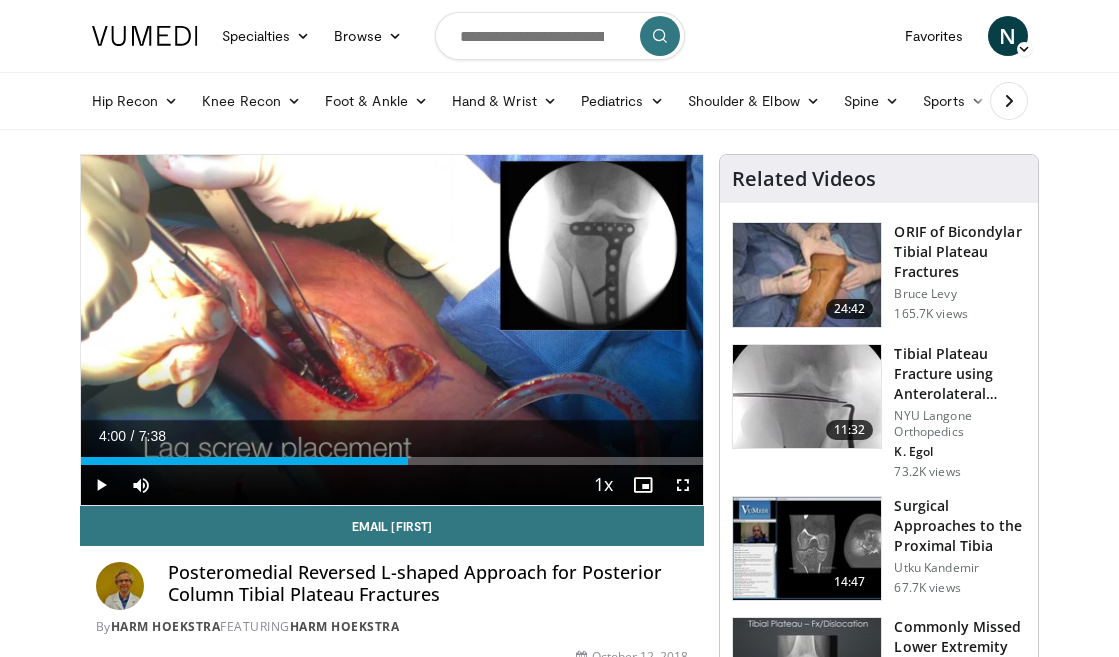 click at bounding box center [415, 461] 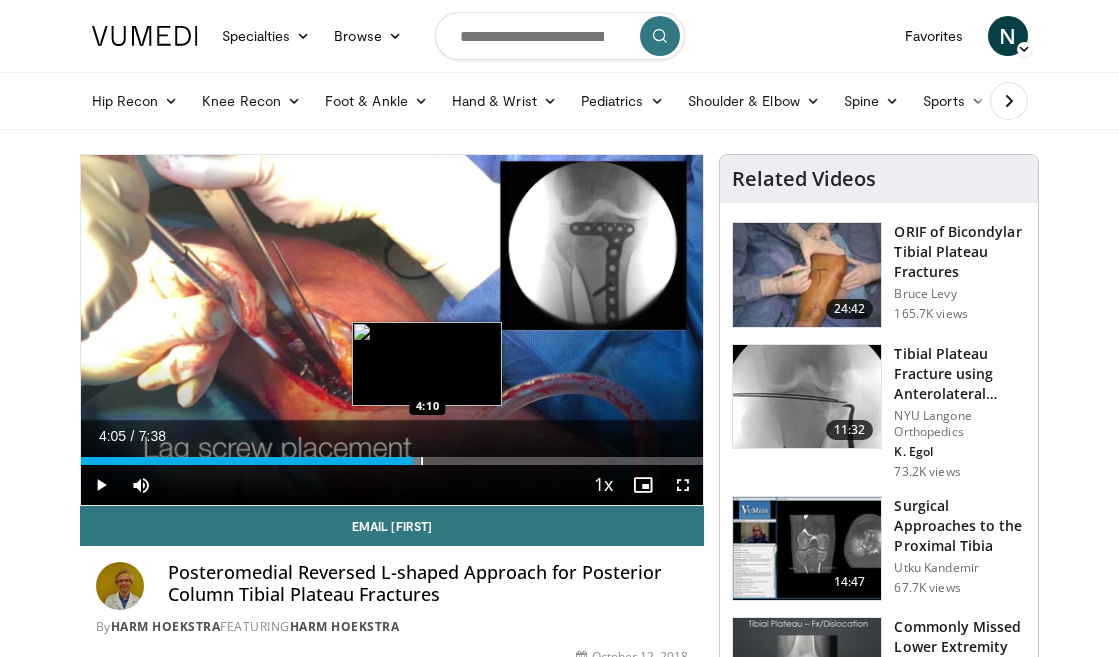 click at bounding box center [422, 461] 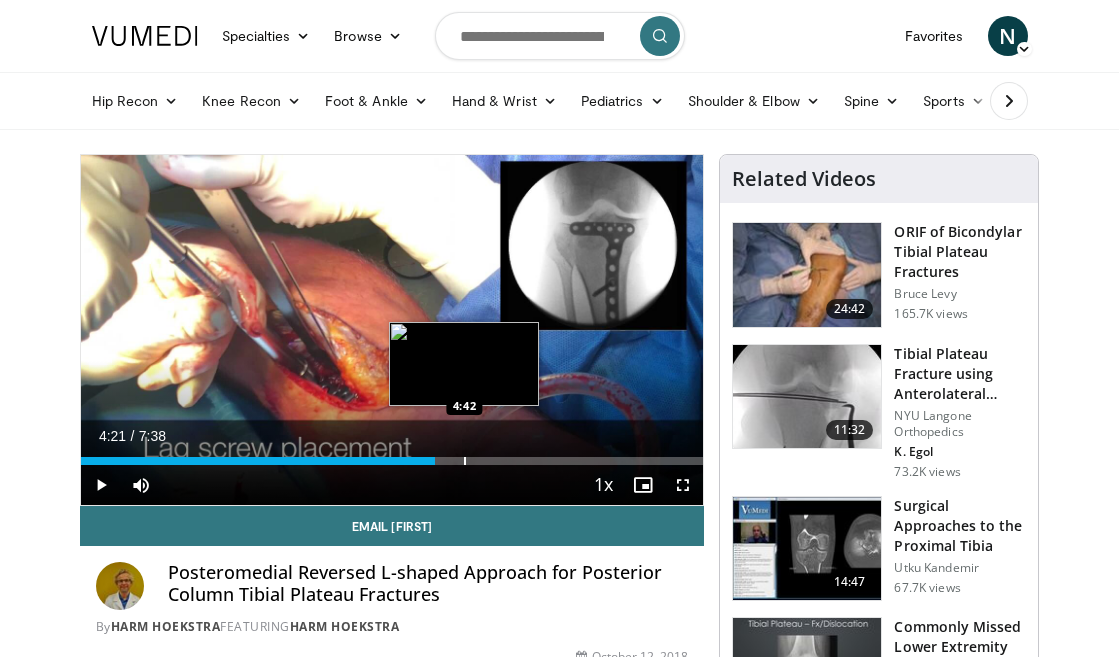 click at bounding box center [465, 461] 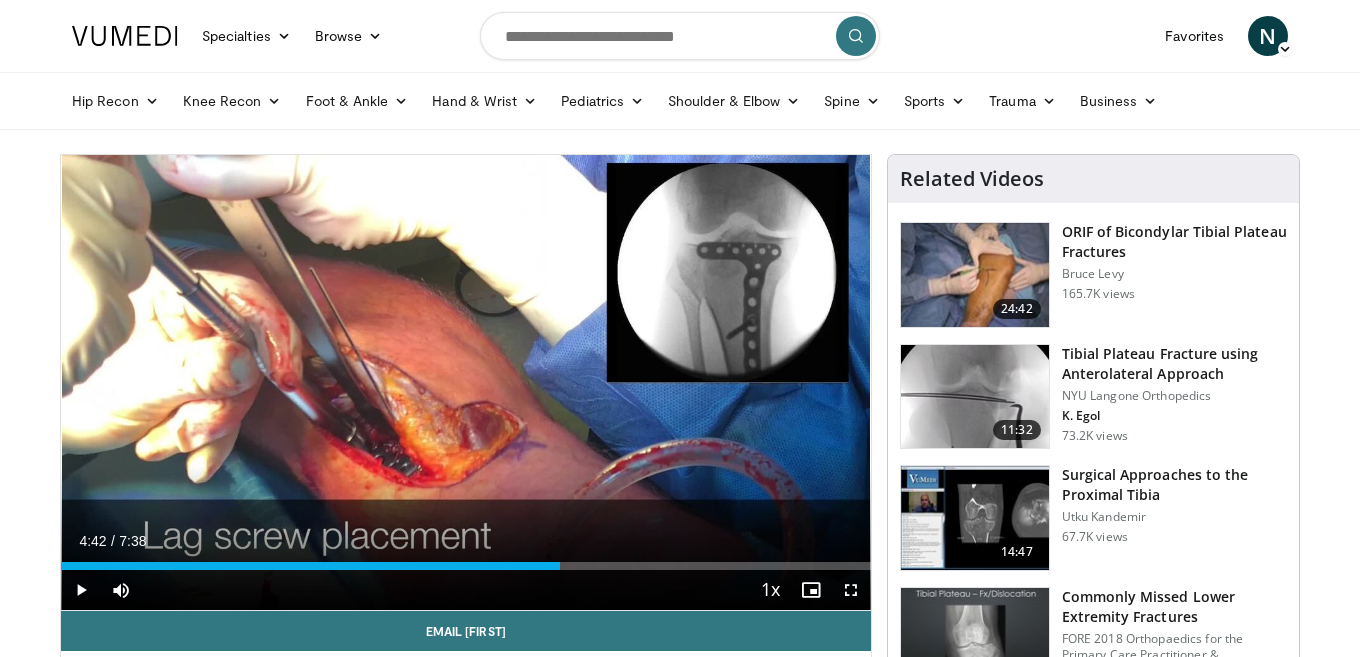 click at bounding box center [851, 590] 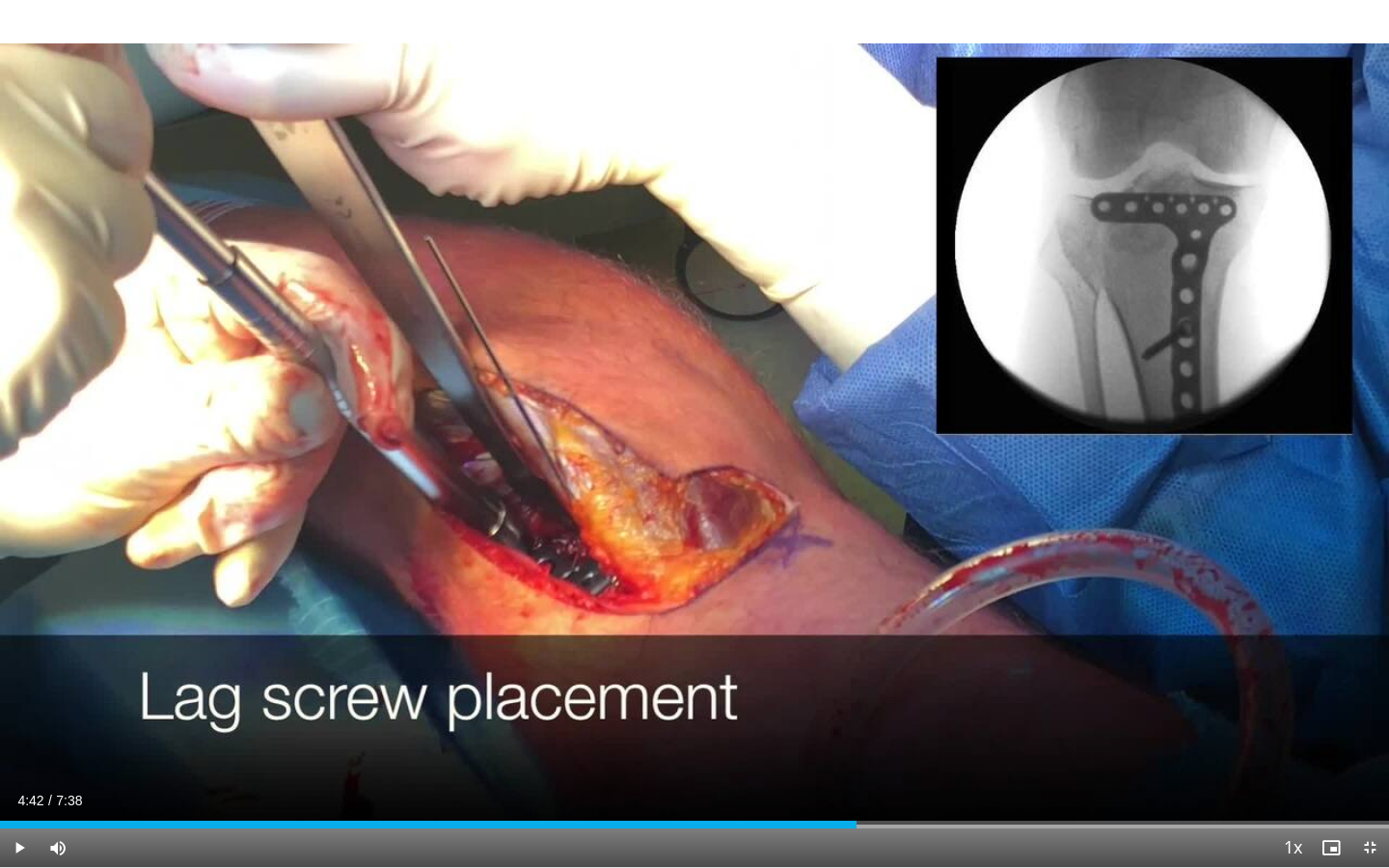 click on "Current Time  4:42 / Duration  7:38 Play Skip Backward Skip Forward Mute Loaded :  61.09% 4:42 3:30 Stream Type  LIVE Seek to live, currently behind live LIVE   1x Playback Rate 0.5x 0.75x 1x , selected 1.25x 1.5x 1.75x 2x Chapters Chapters Descriptions descriptions off , selected Captions captions off , selected Audio Track en (Main) , selected Exit Fullscreen Enable picture-in-picture mode" at bounding box center [694, 848] 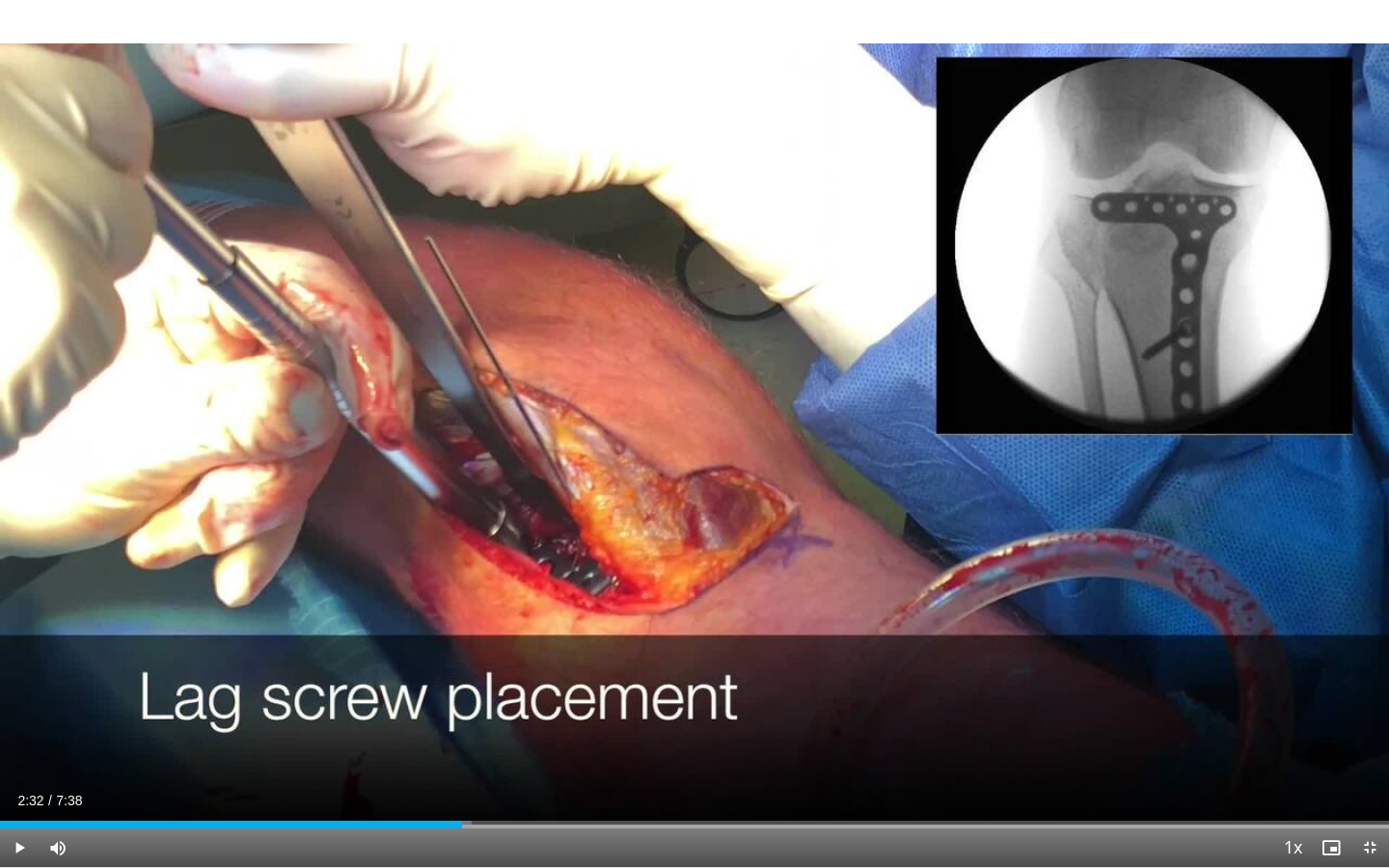 click at bounding box center [19, 848] 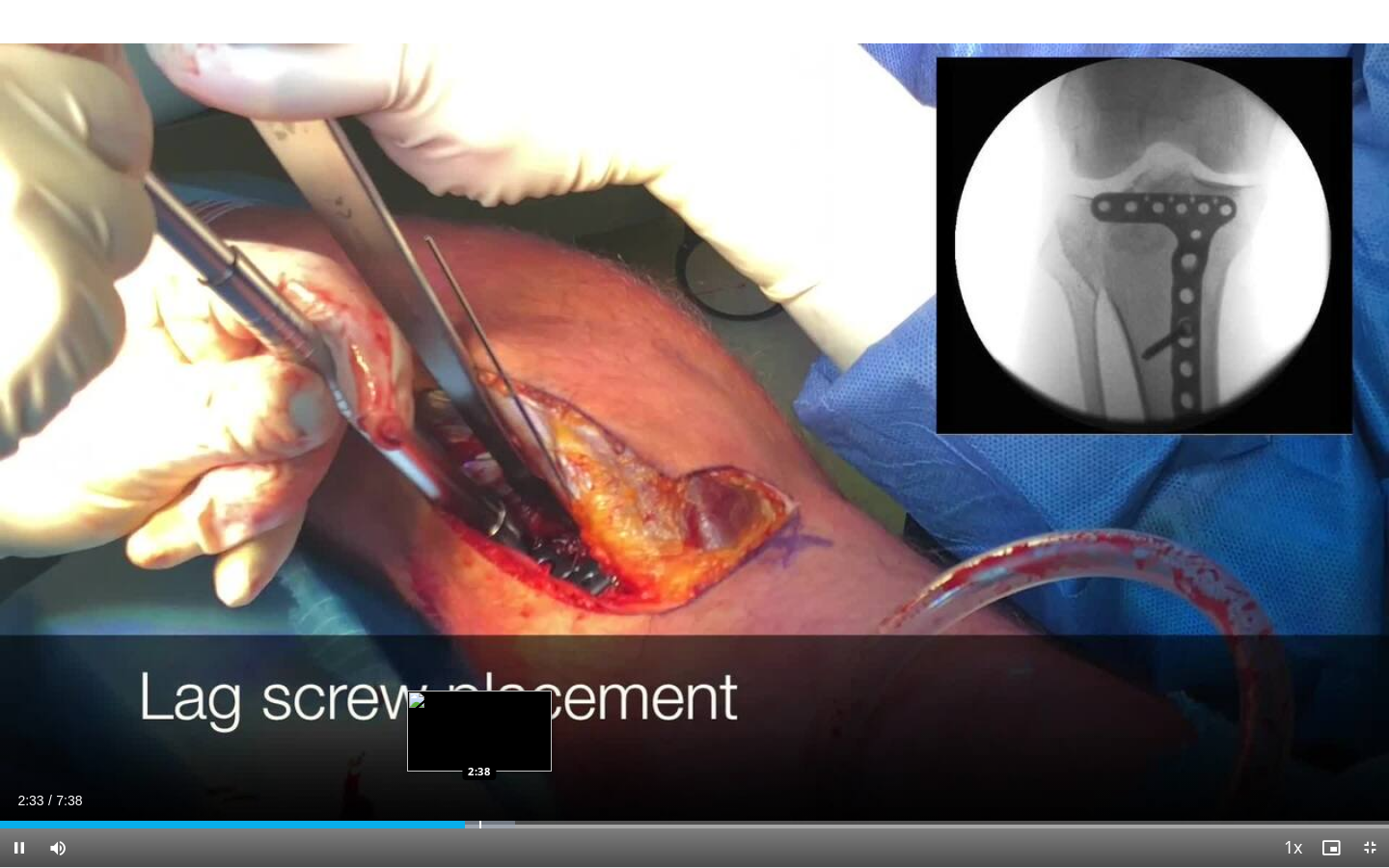 click at bounding box center [480, 825] 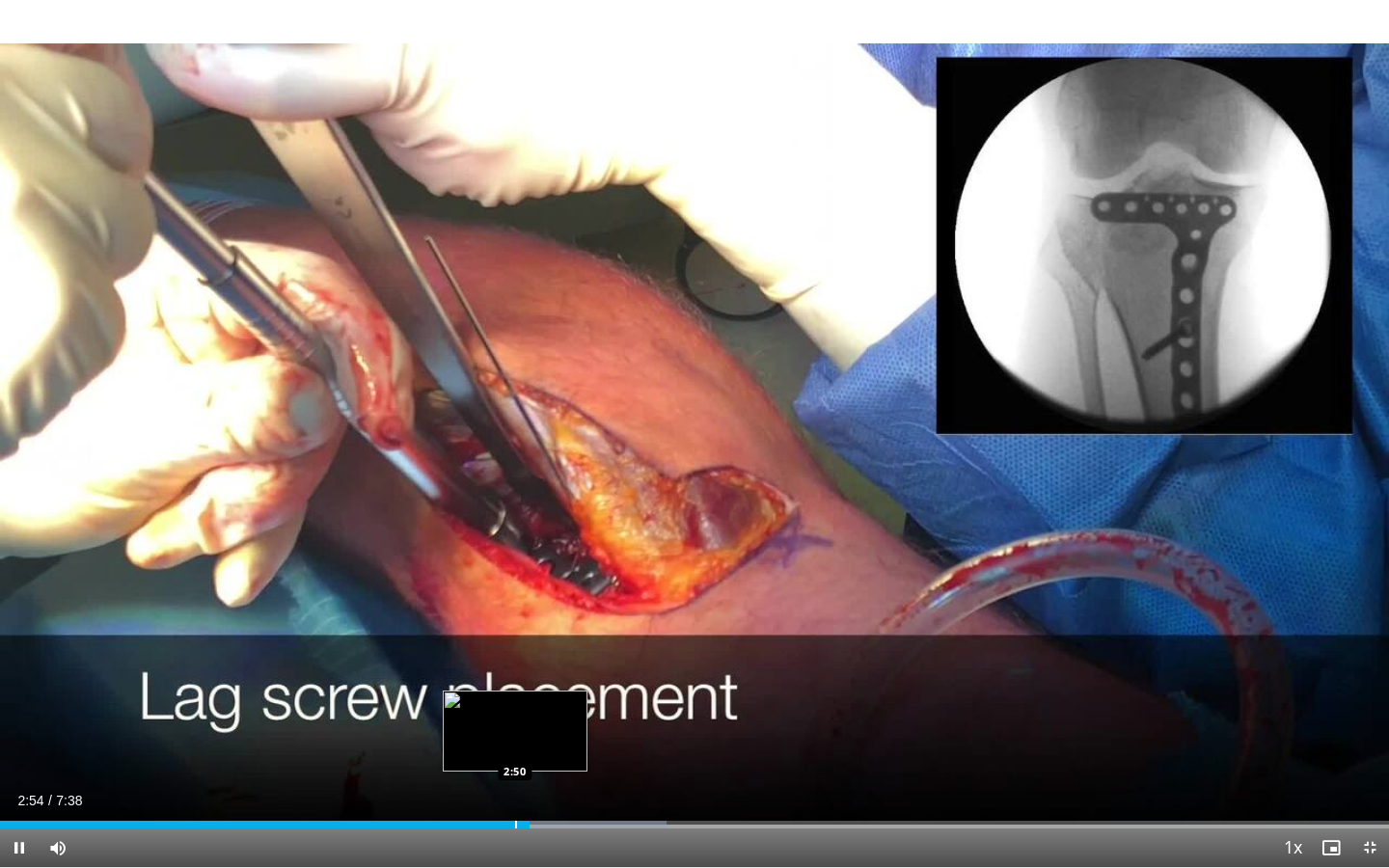 click on "Loaded :  47.99% 2:54 2:50" at bounding box center [694, 819] 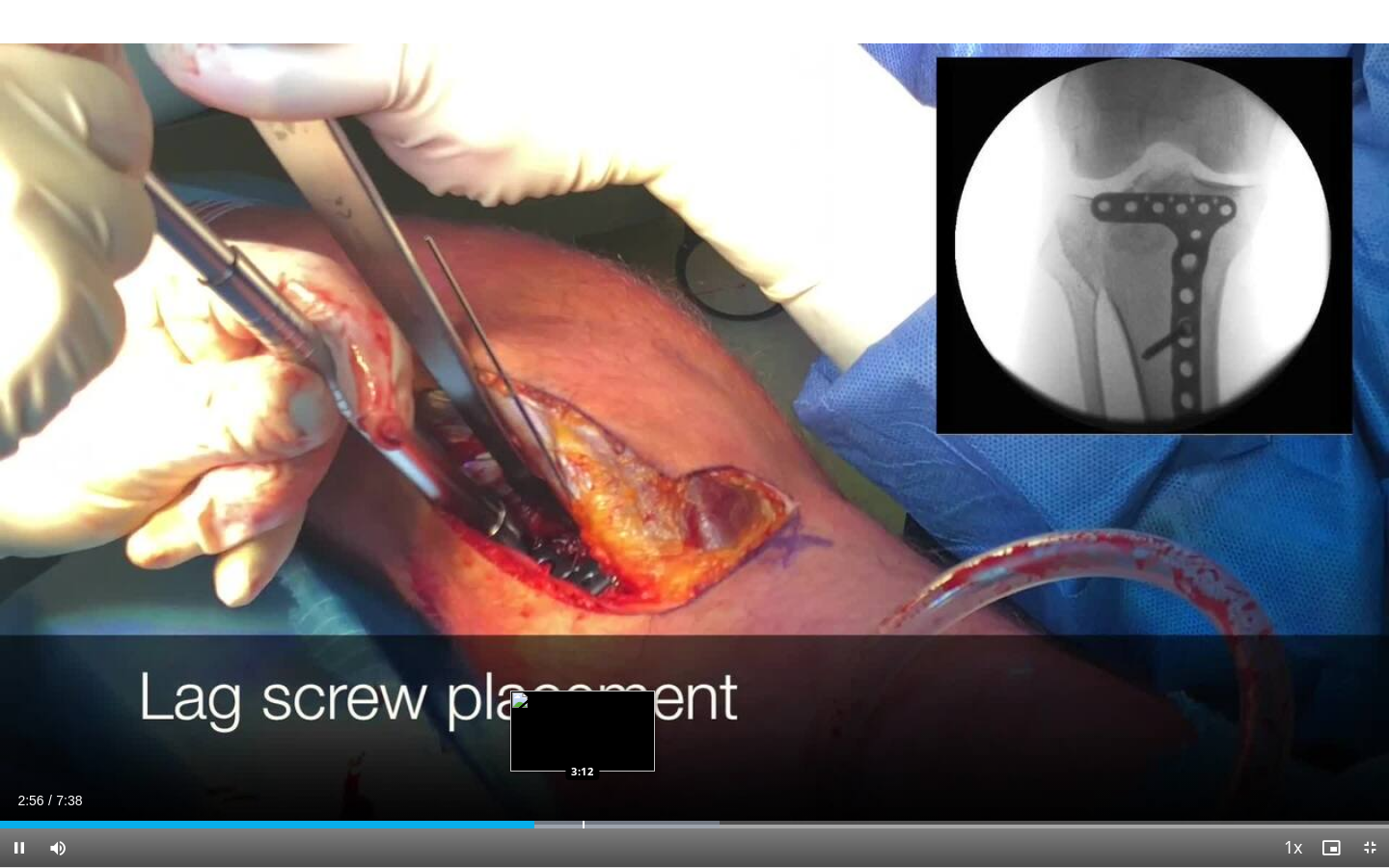 click at bounding box center (584, 825) 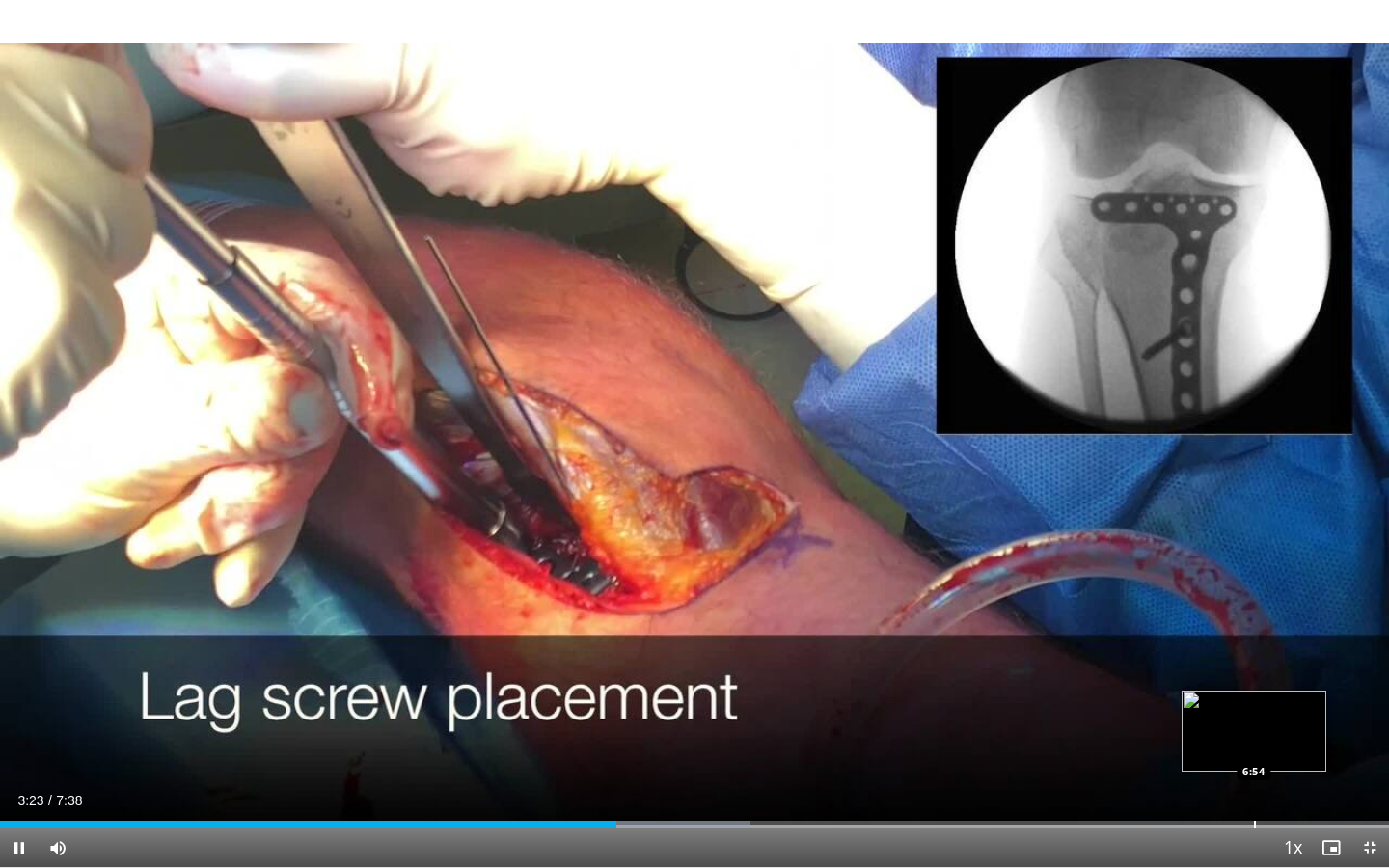 click at bounding box center (1255, 825) 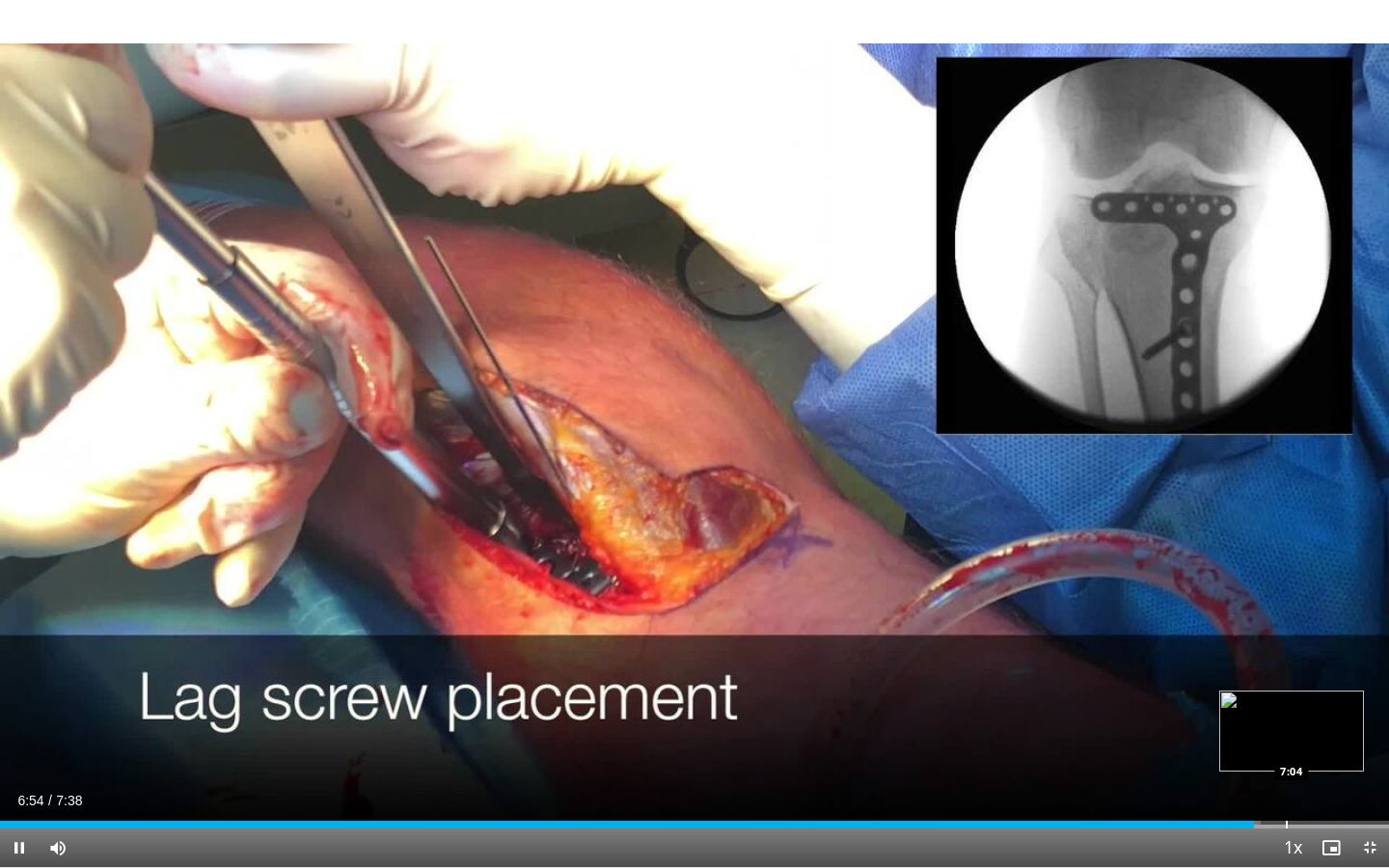 click at bounding box center (1287, 825) 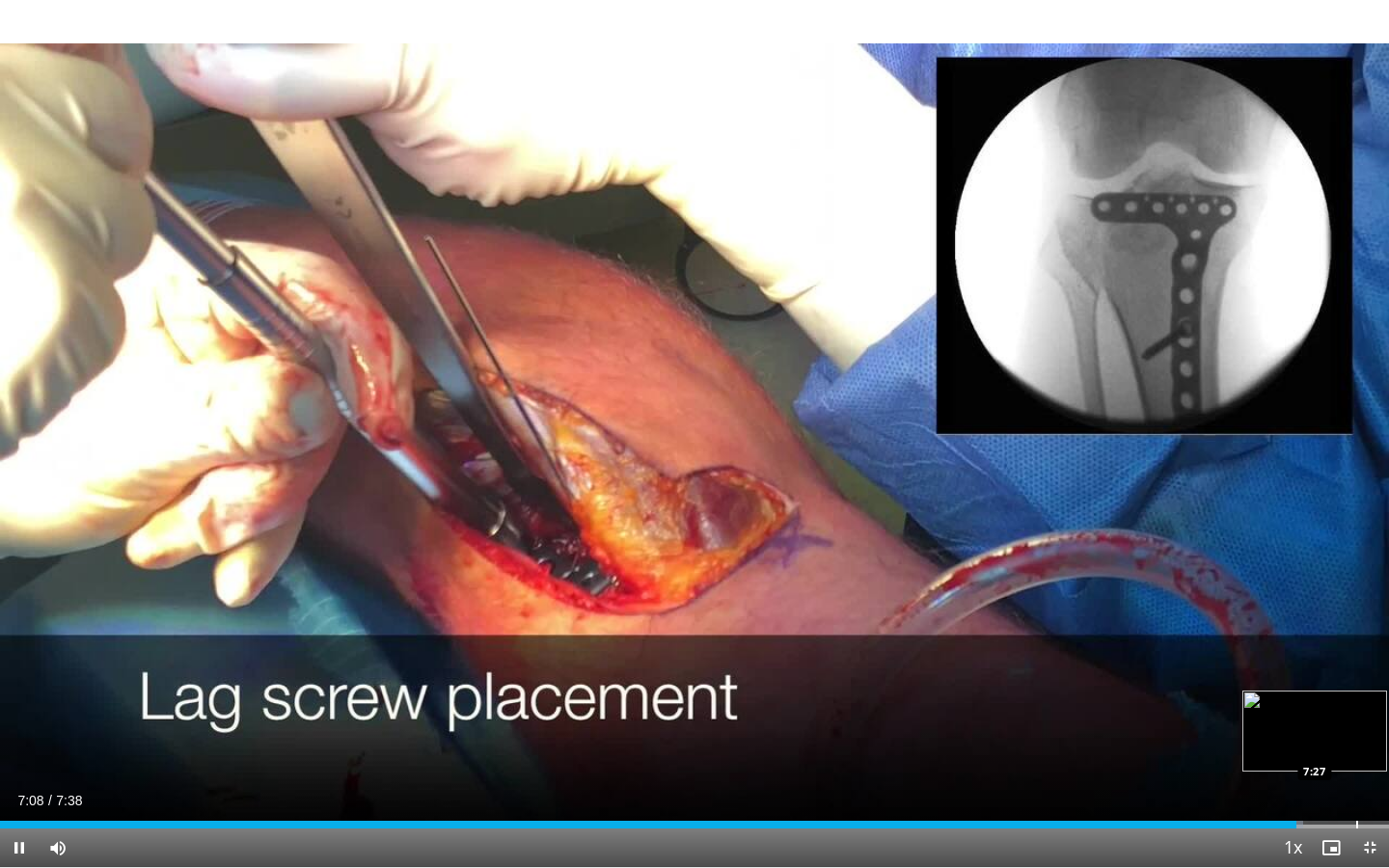 click at bounding box center (1357, 825) 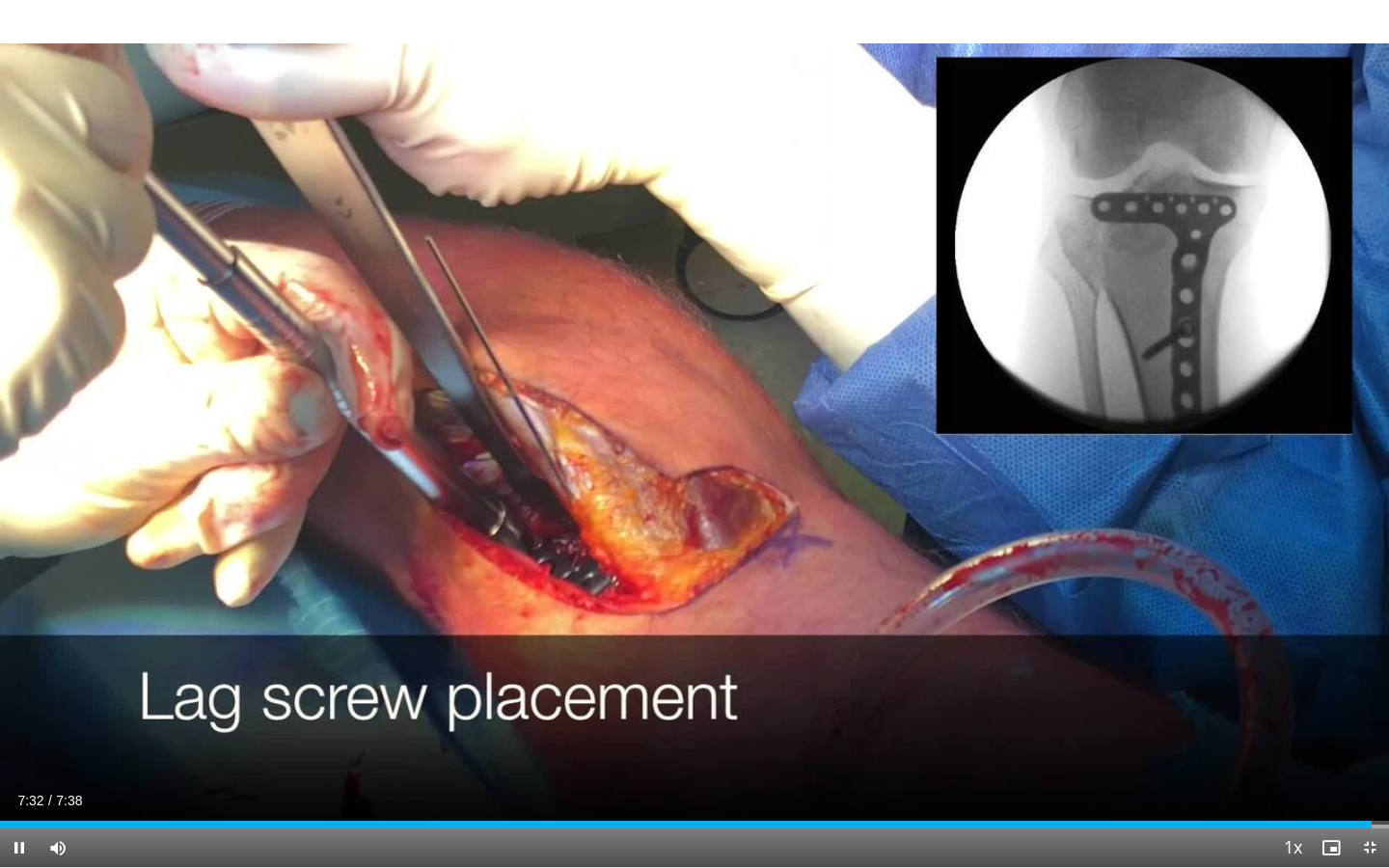 click at bounding box center (19, 848) 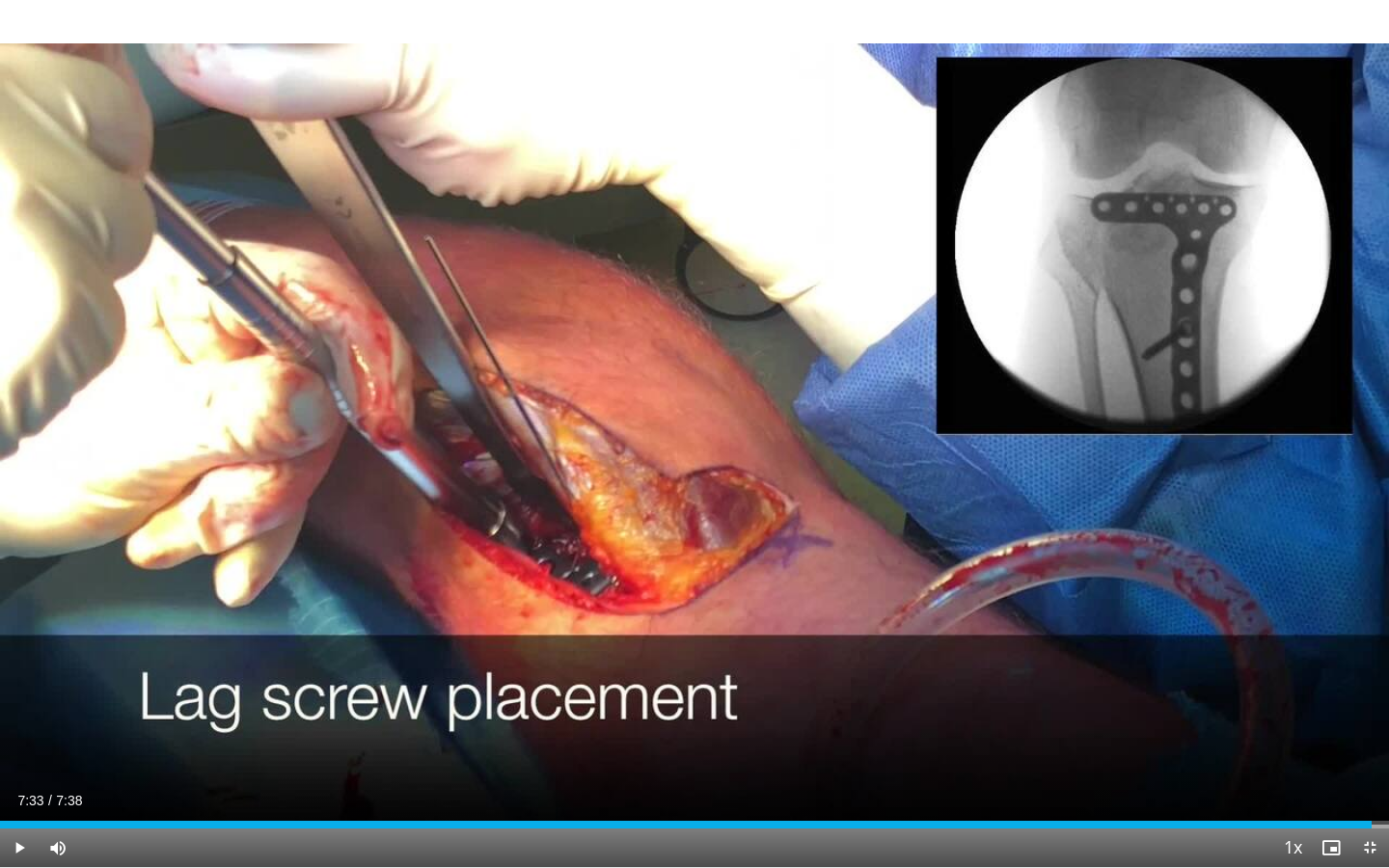 click at bounding box center (1370, 848) 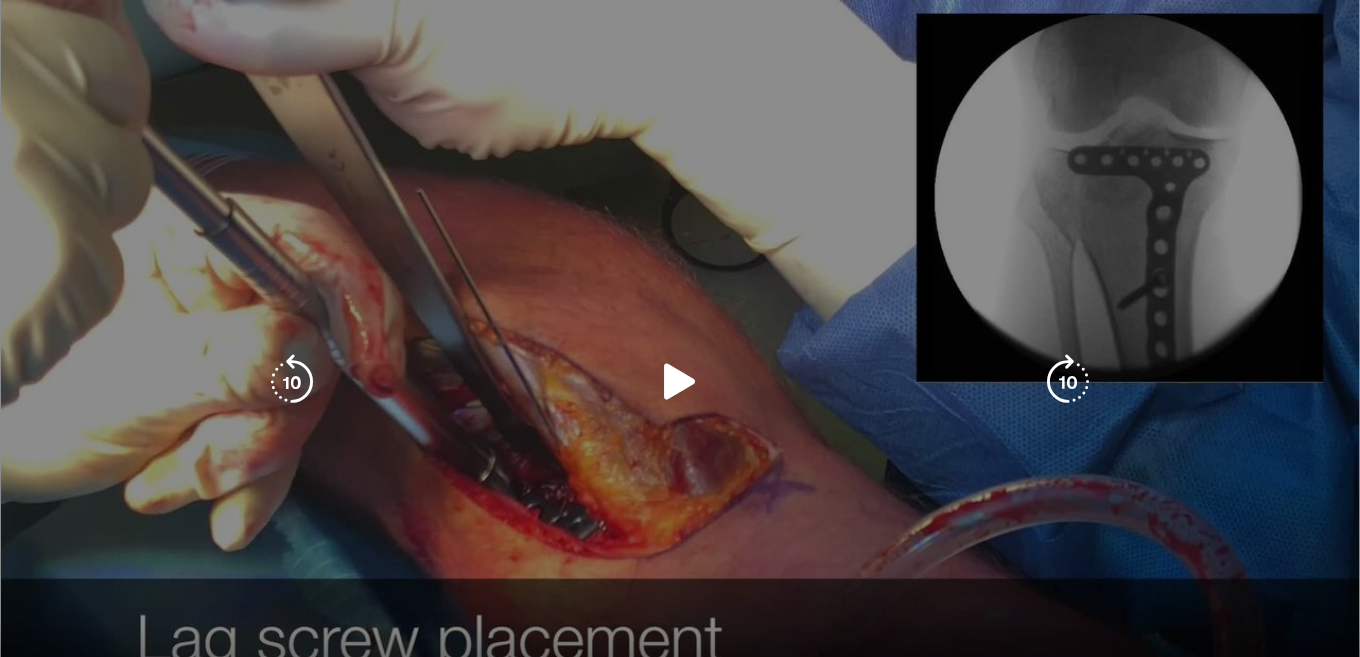 scroll, scrollTop: 511, scrollLeft: 0, axis: vertical 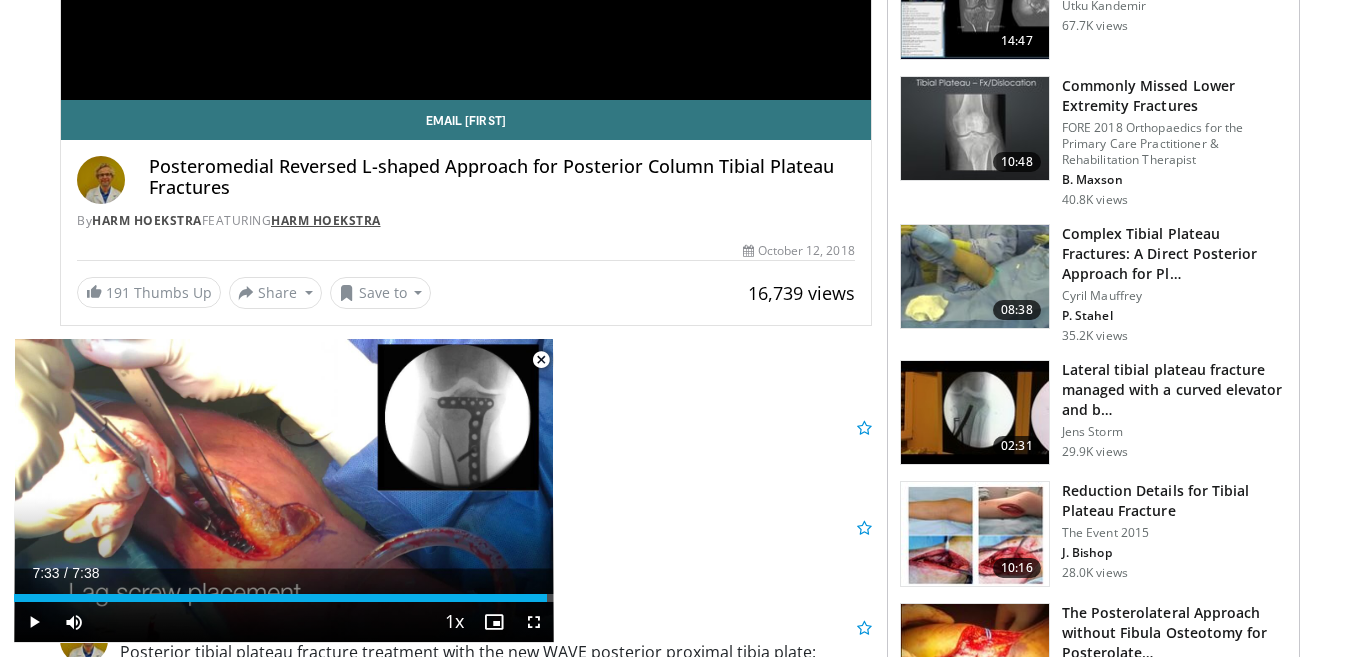 click on "Harm Hoekstra" at bounding box center (326, 220) 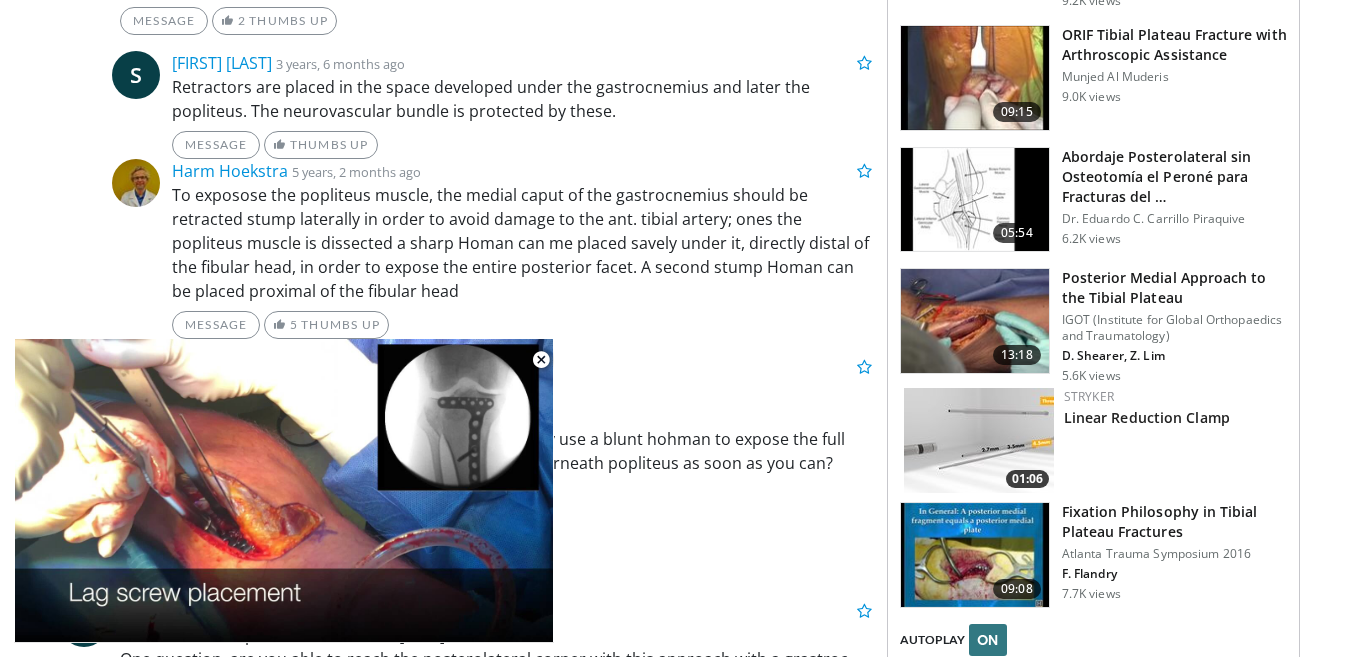 scroll, scrollTop: 2096, scrollLeft: 0, axis: vertical 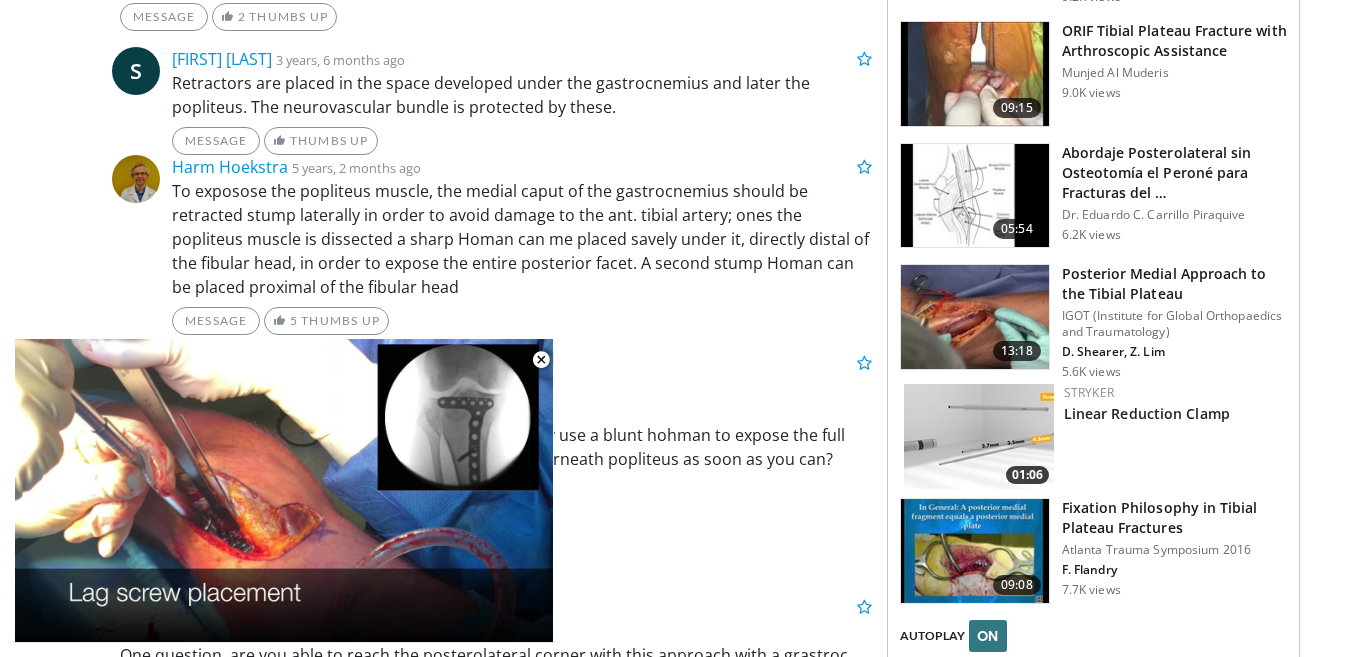 click at bounding box center (975, 317) 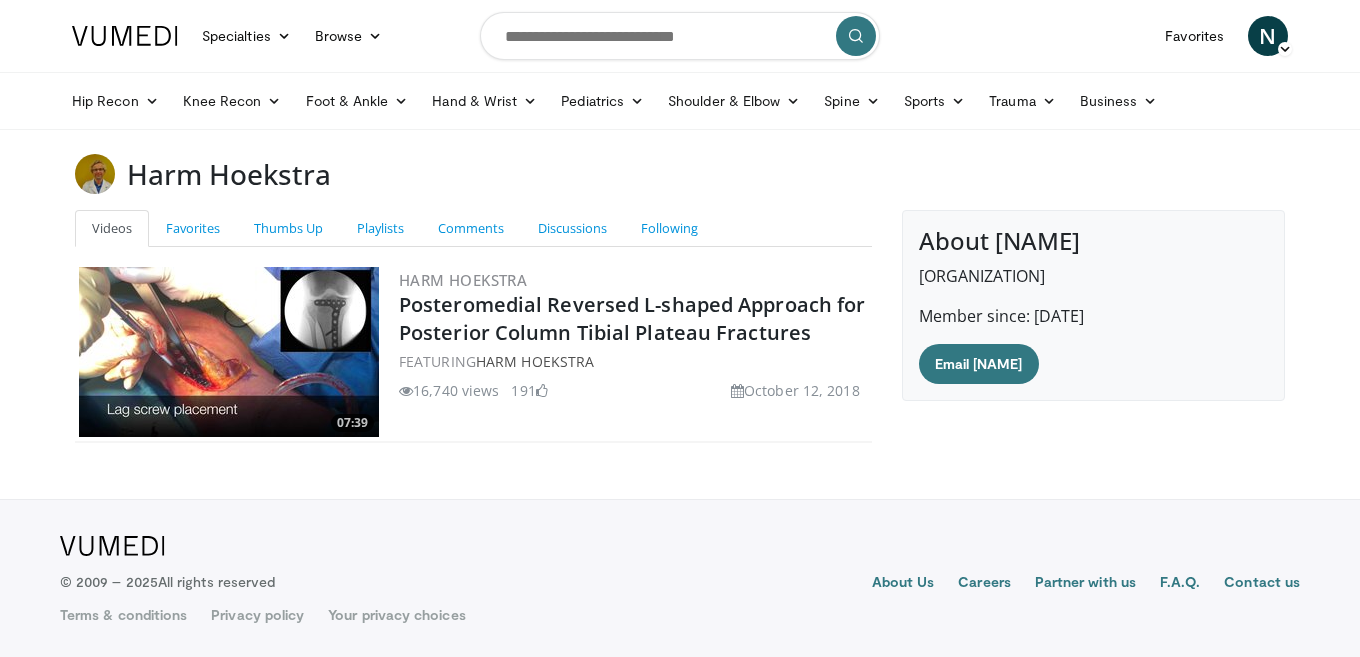 scroll, scrollTop: 0, scrollLeft: 0, axis: both 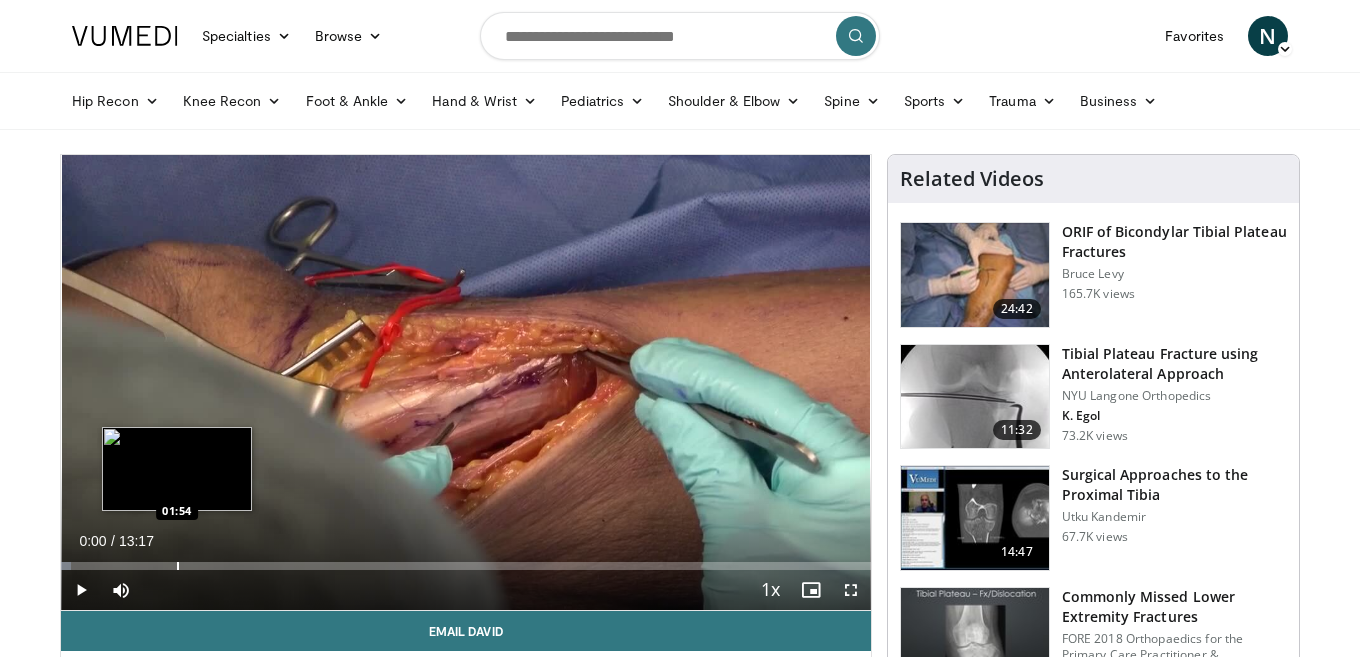click on "Loaded :  1.23% 00:00 01:54" at bounding box center [466, 560] 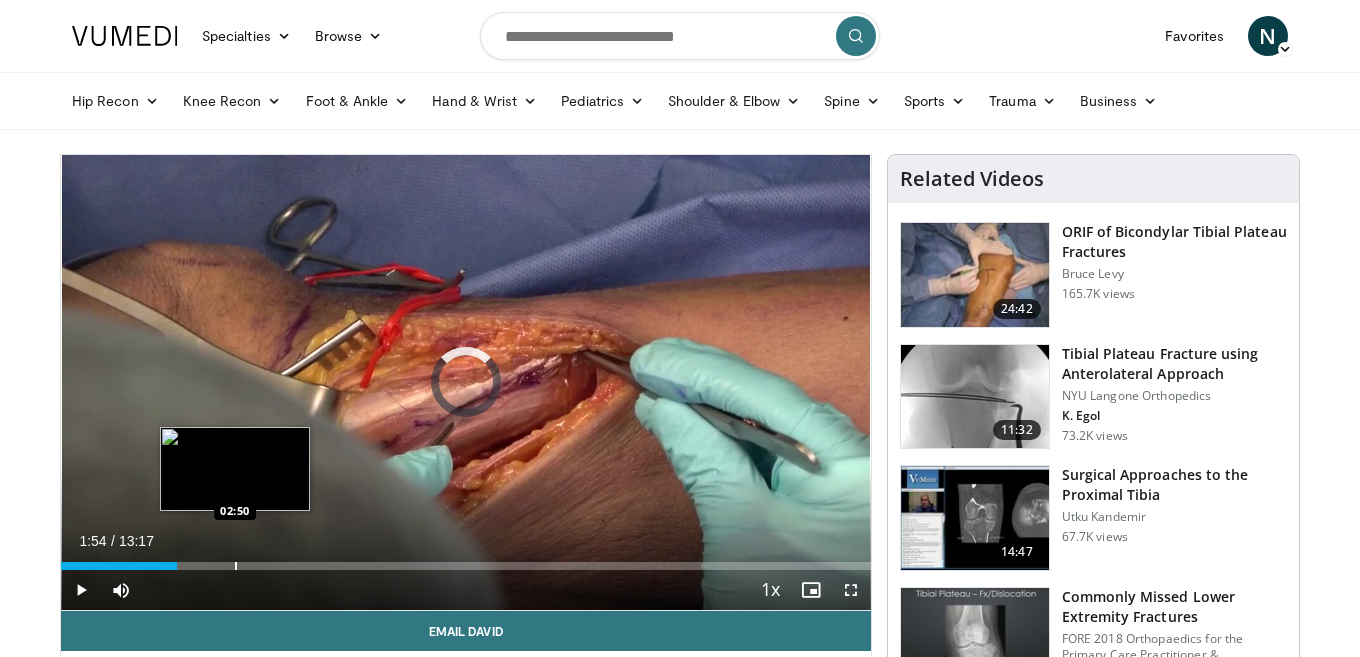 click on "Loaded :  13.97% 01:54 02:50" at bounding box center [466, 560] 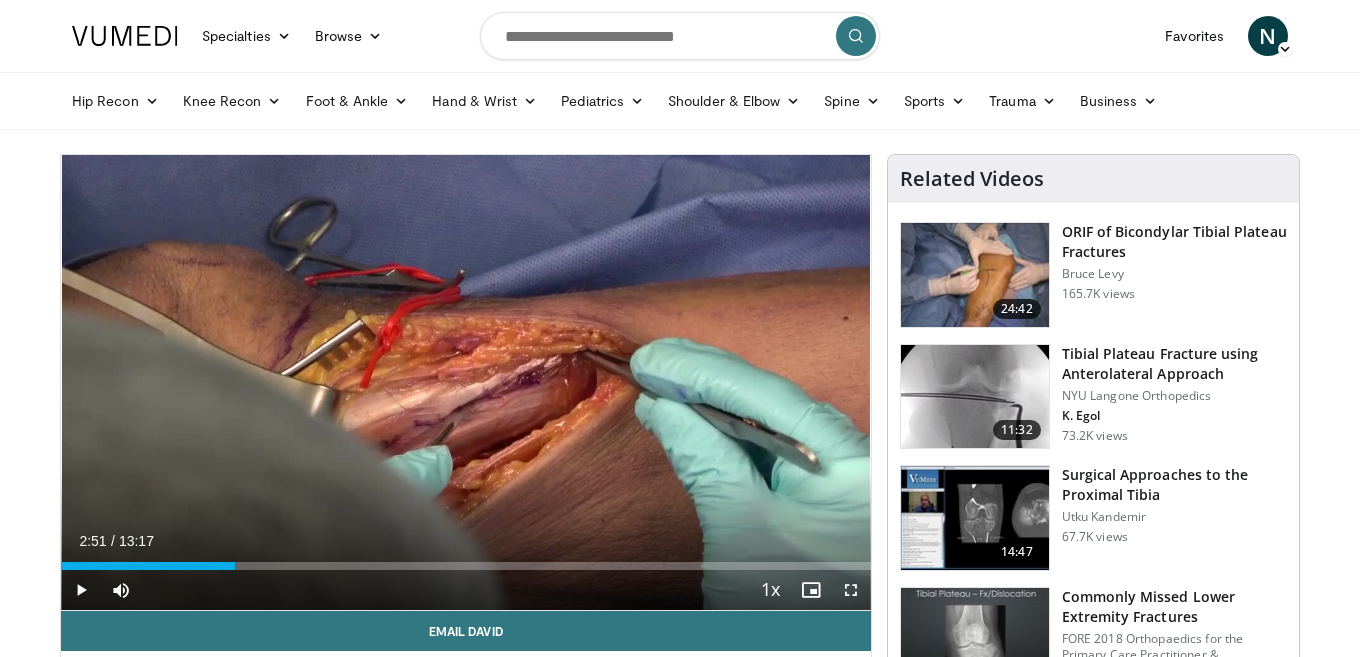 click at bounding box center (851, 590) 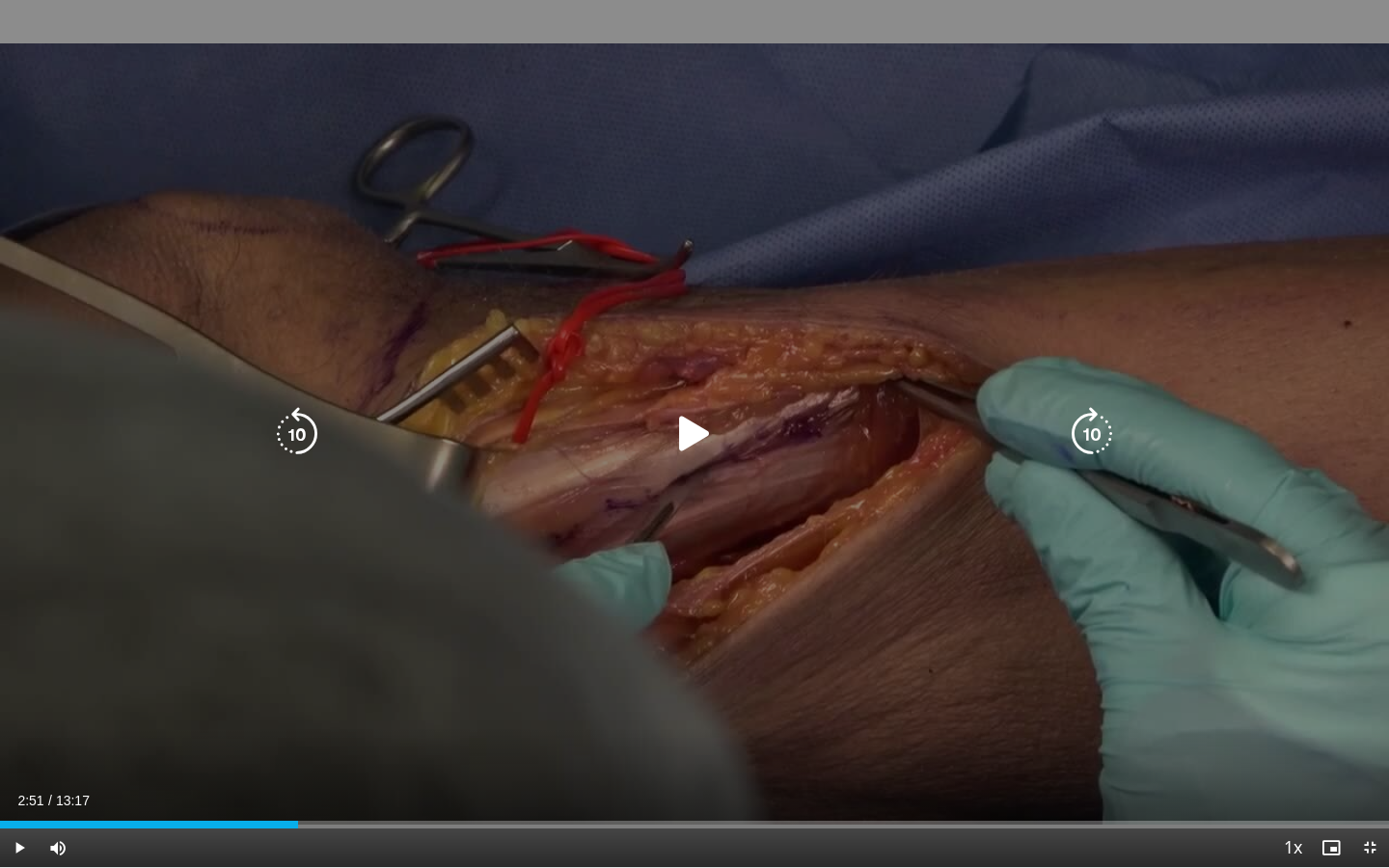 click at bounding box center [694, 434] 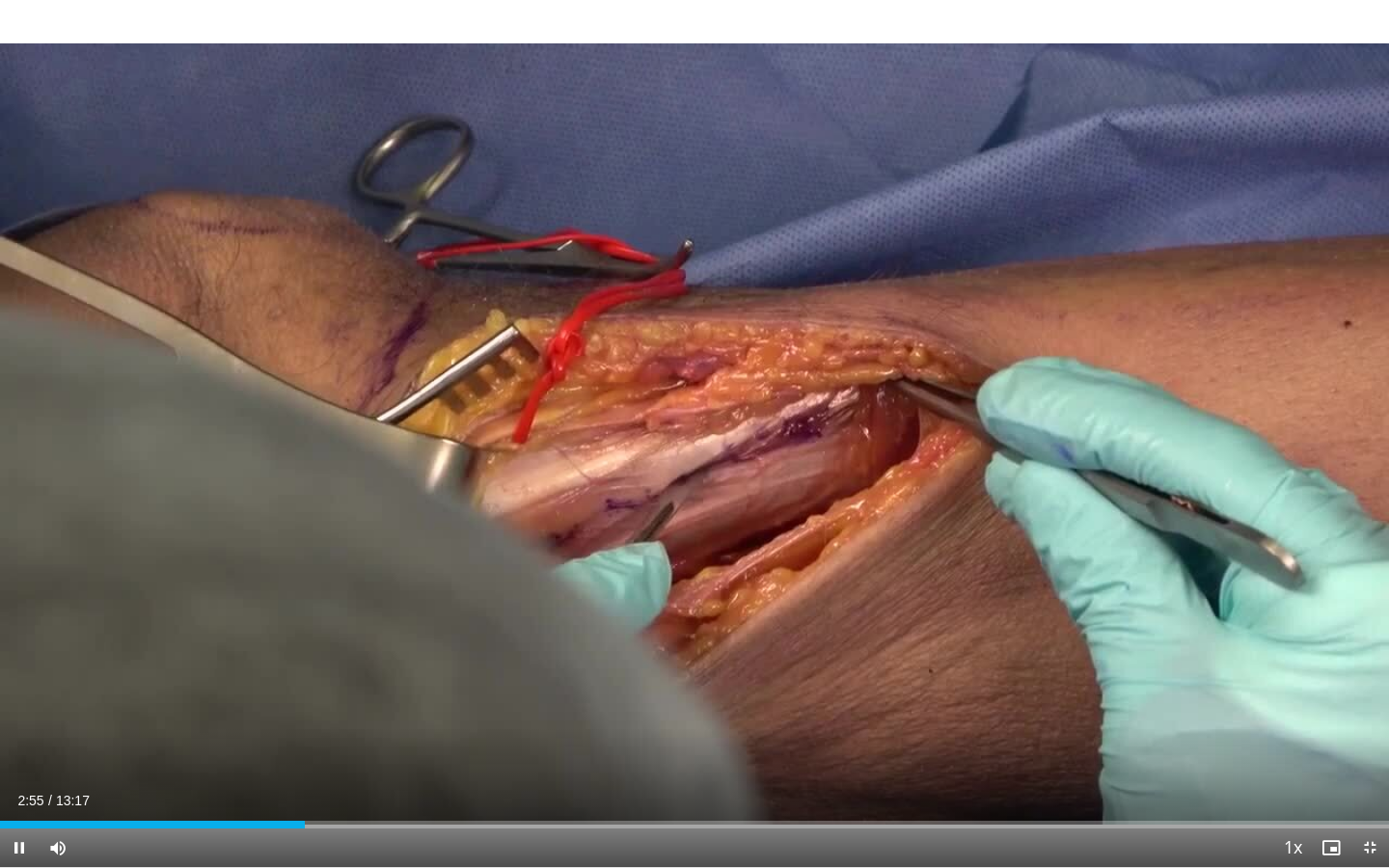 click at bounding box center [19, 848] 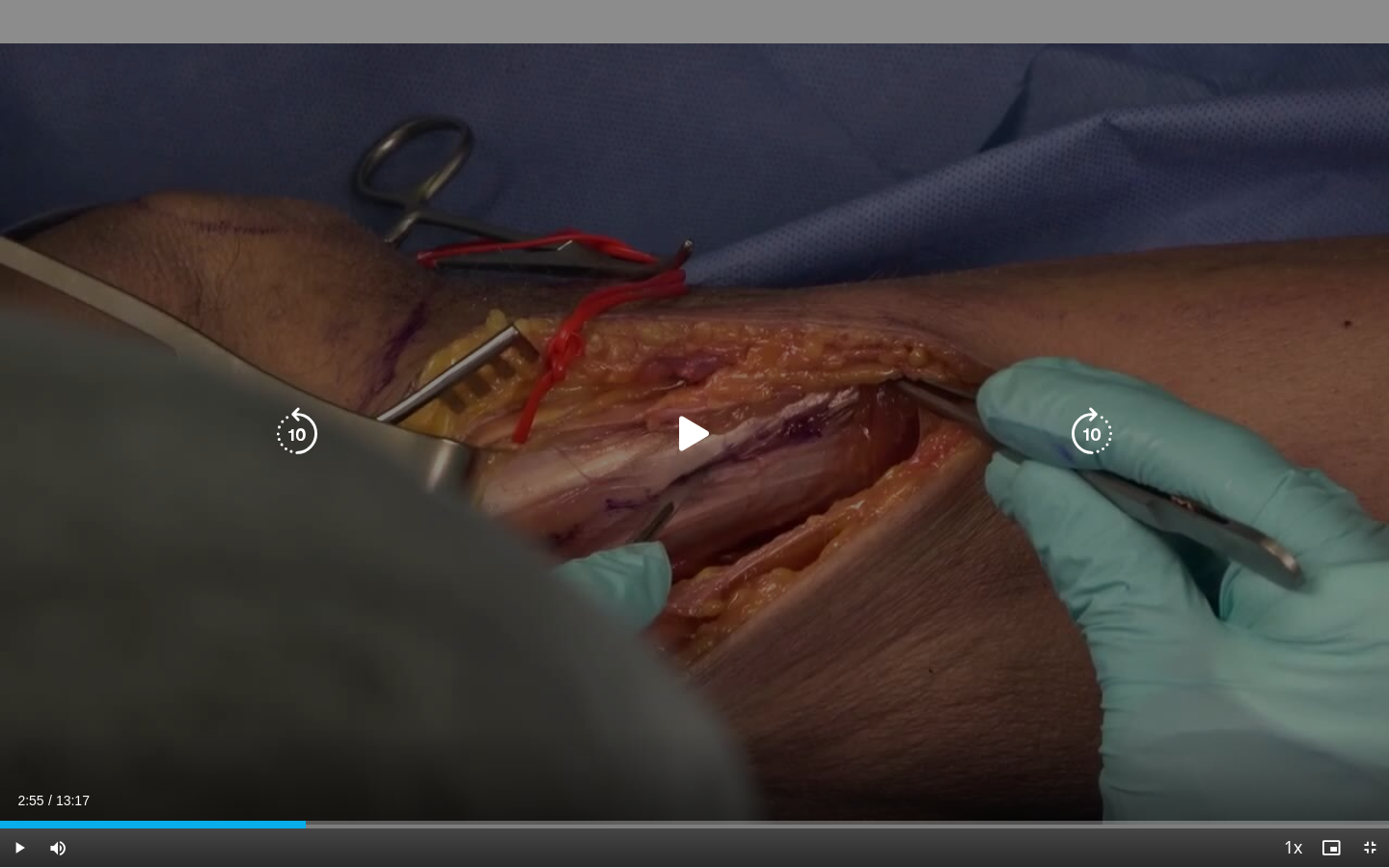 click at bounding box center [694, 434] 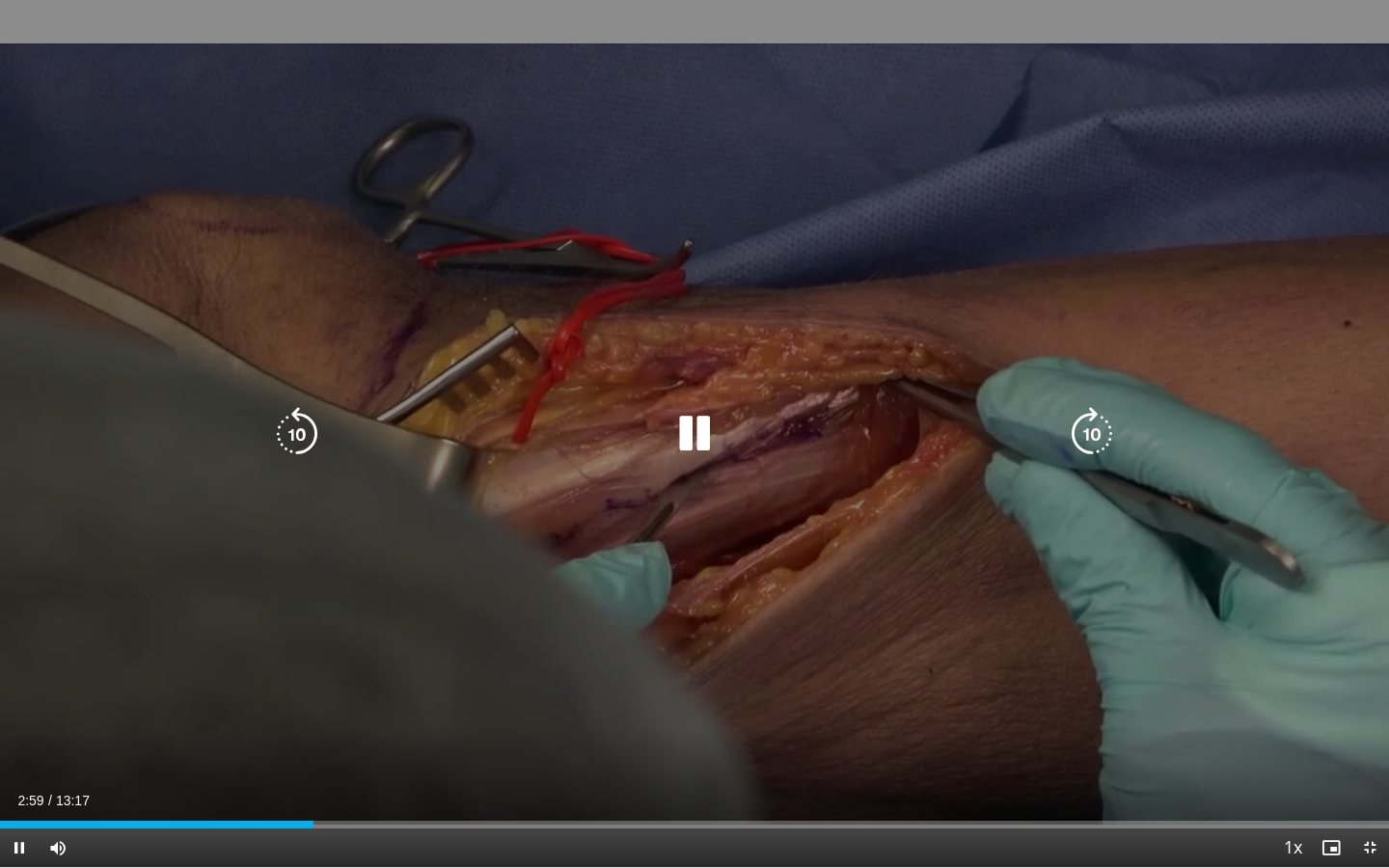 click at bounding box center (694, 434) 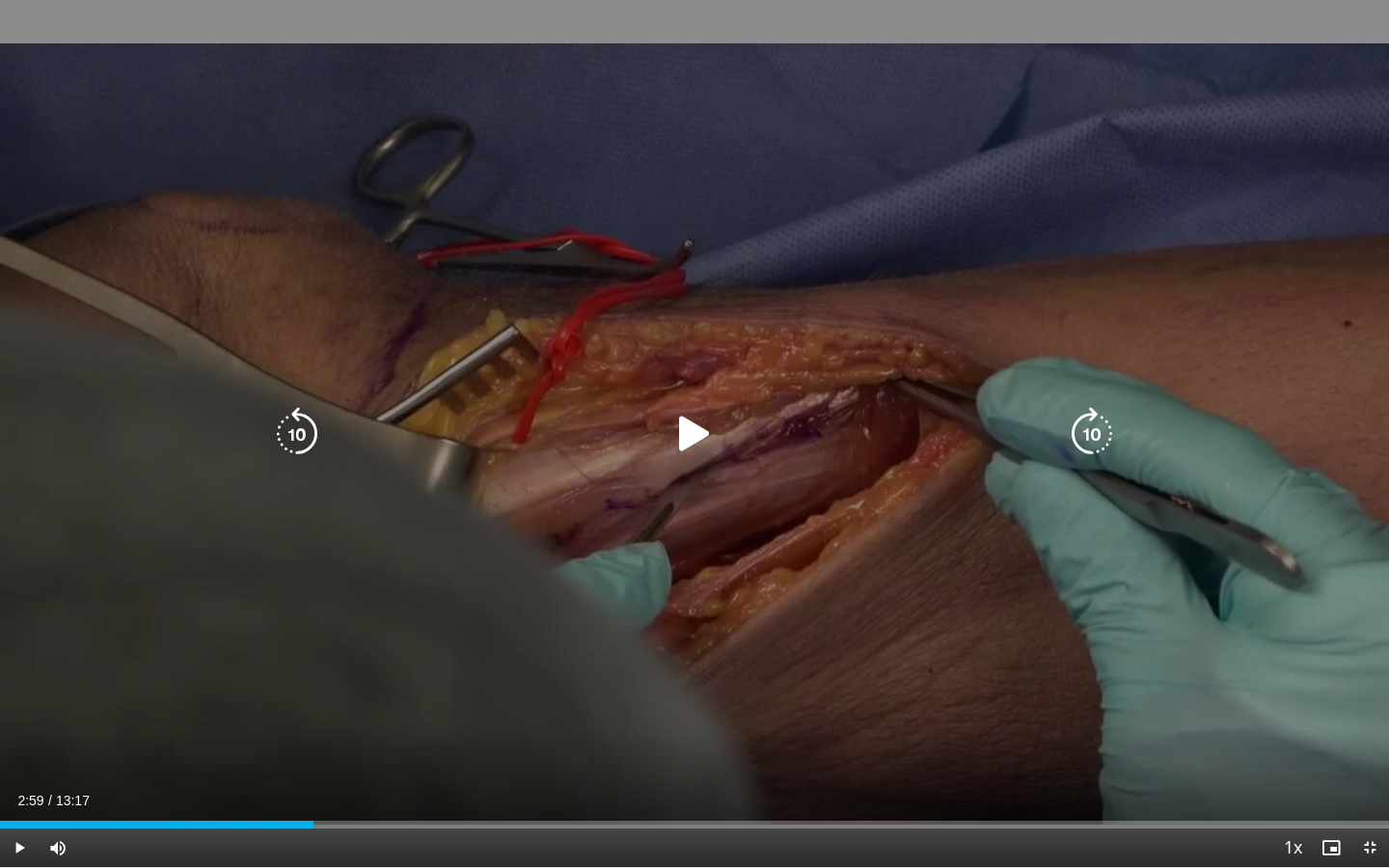 click at bounding box center [694, 434] 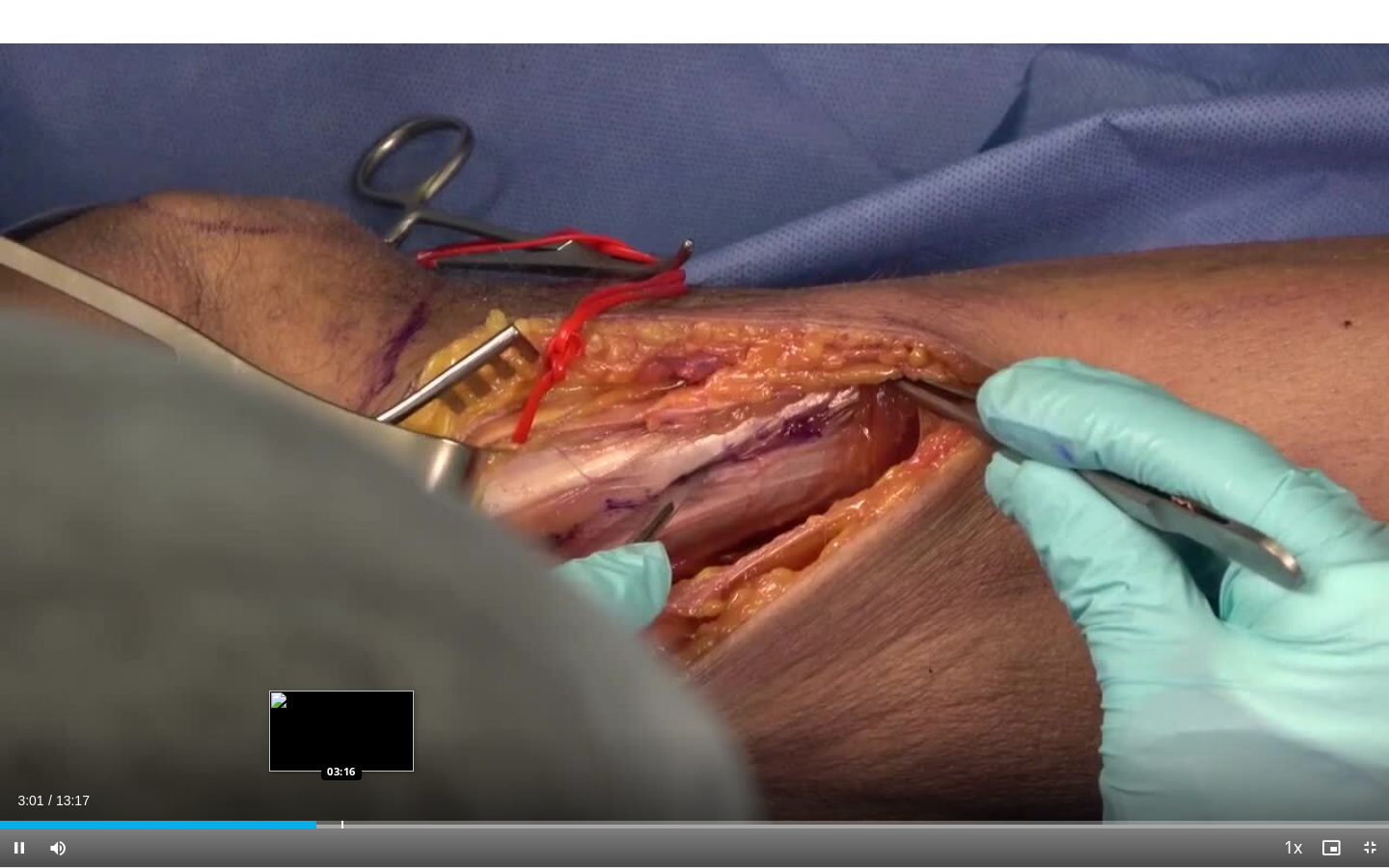 click at bounding box center (342, 825) 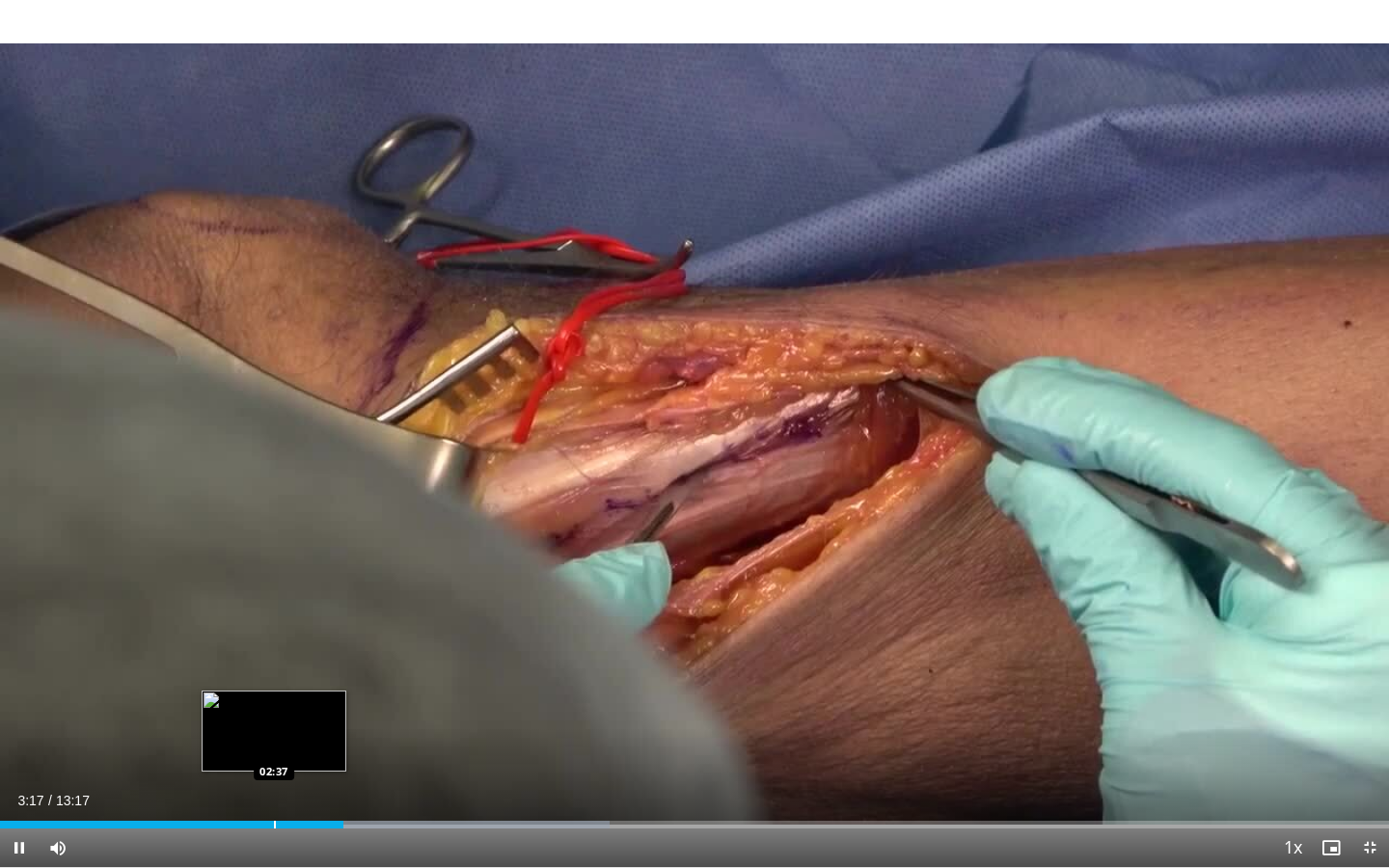 click on "Loaded :  43.91% 03:17 02:37" at bounding box center (694, 819) 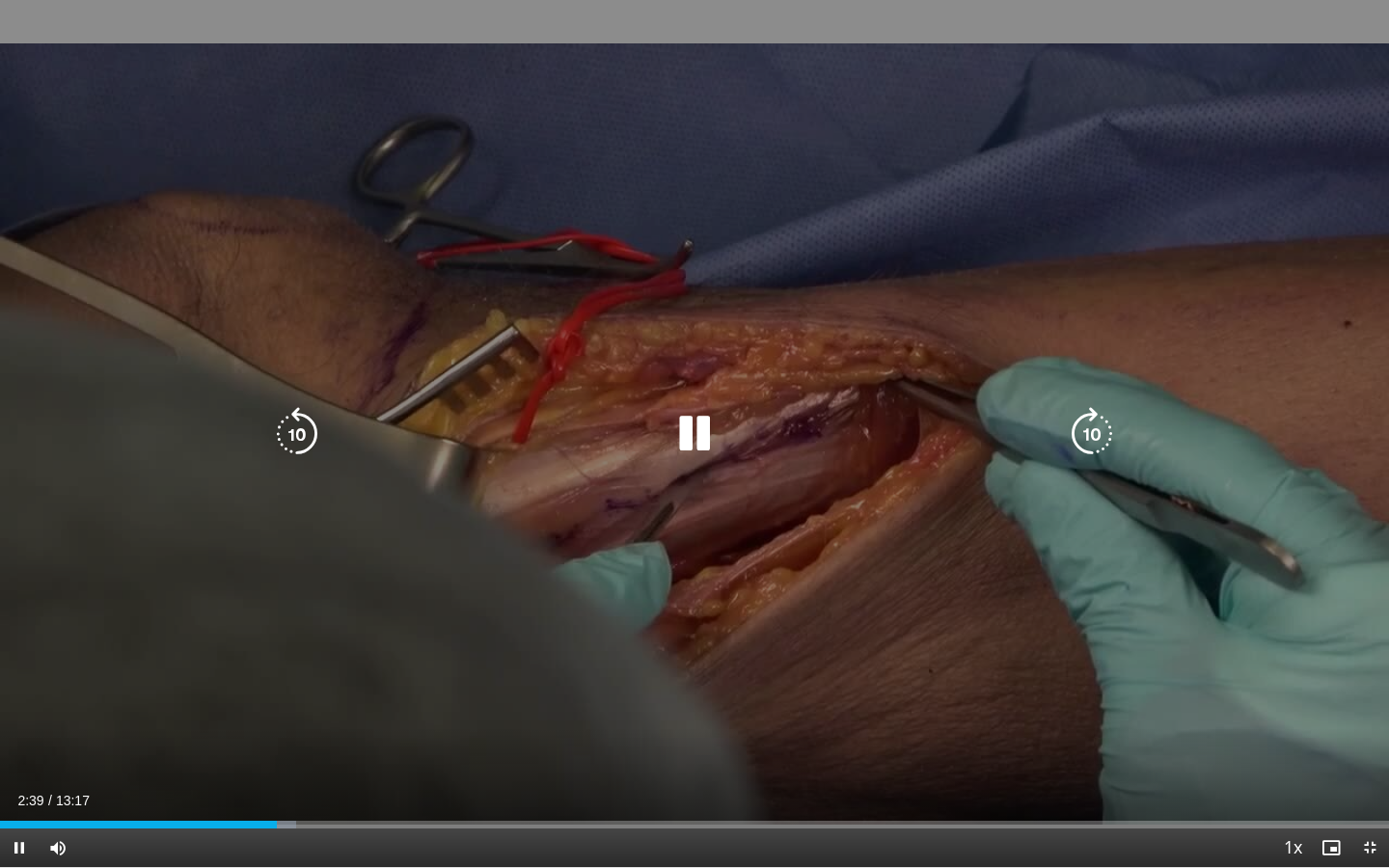 click on "10 seconds
Tap to unmute" at bounding box center [694, 433] 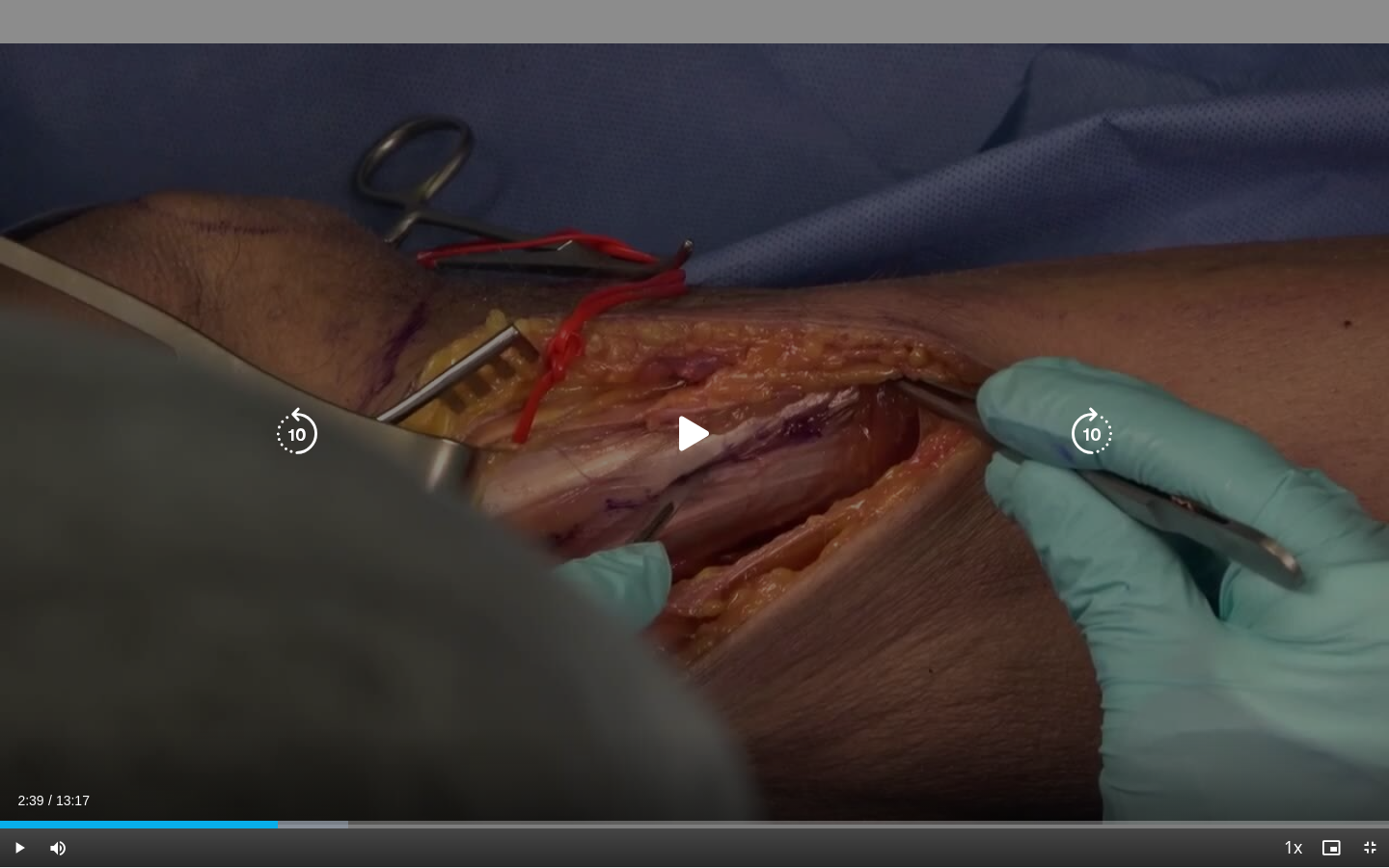 click on "10 seconds
Tap to unmute" at bounding box center (694, 433) 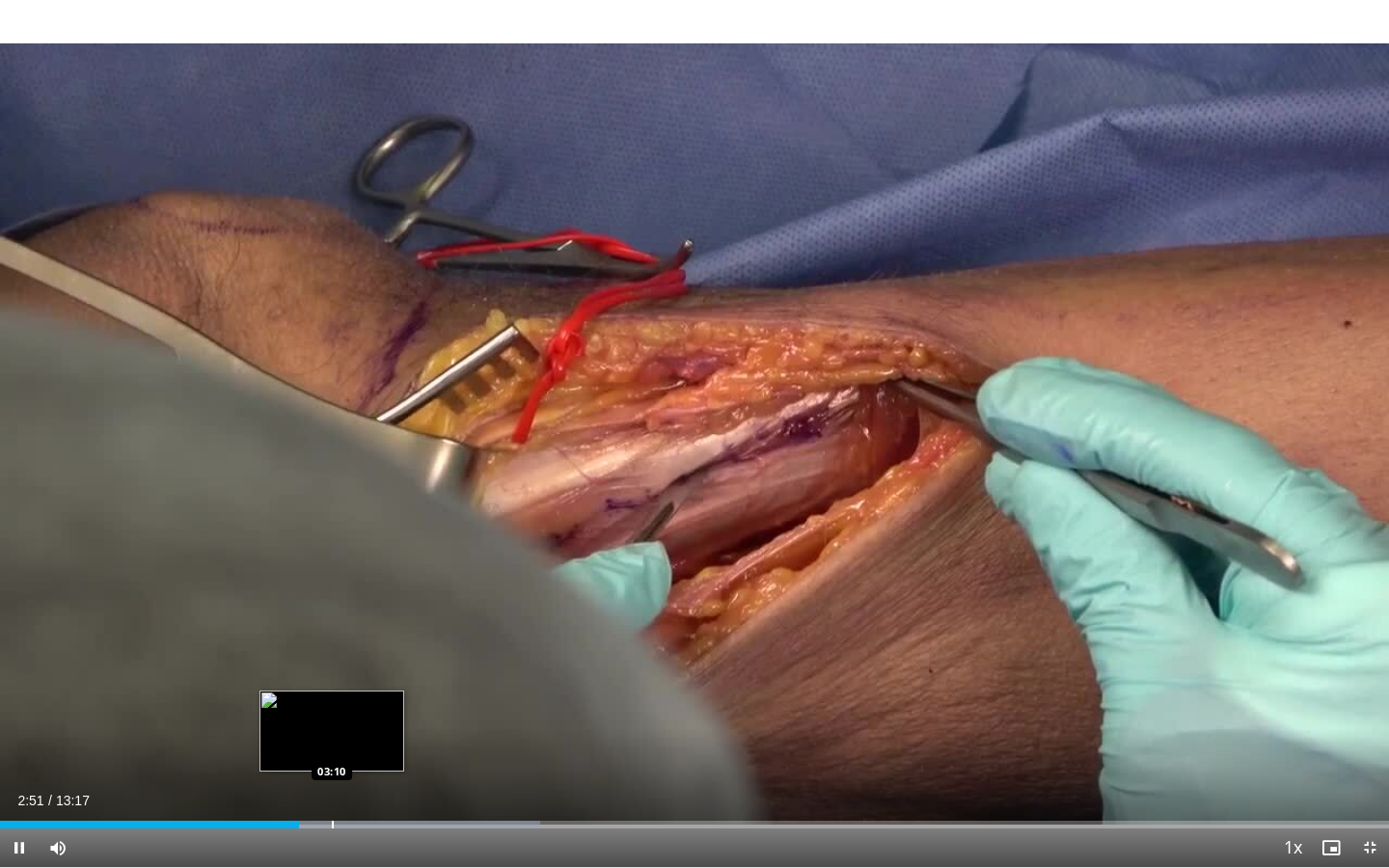 click at bounding box center (333, 825) 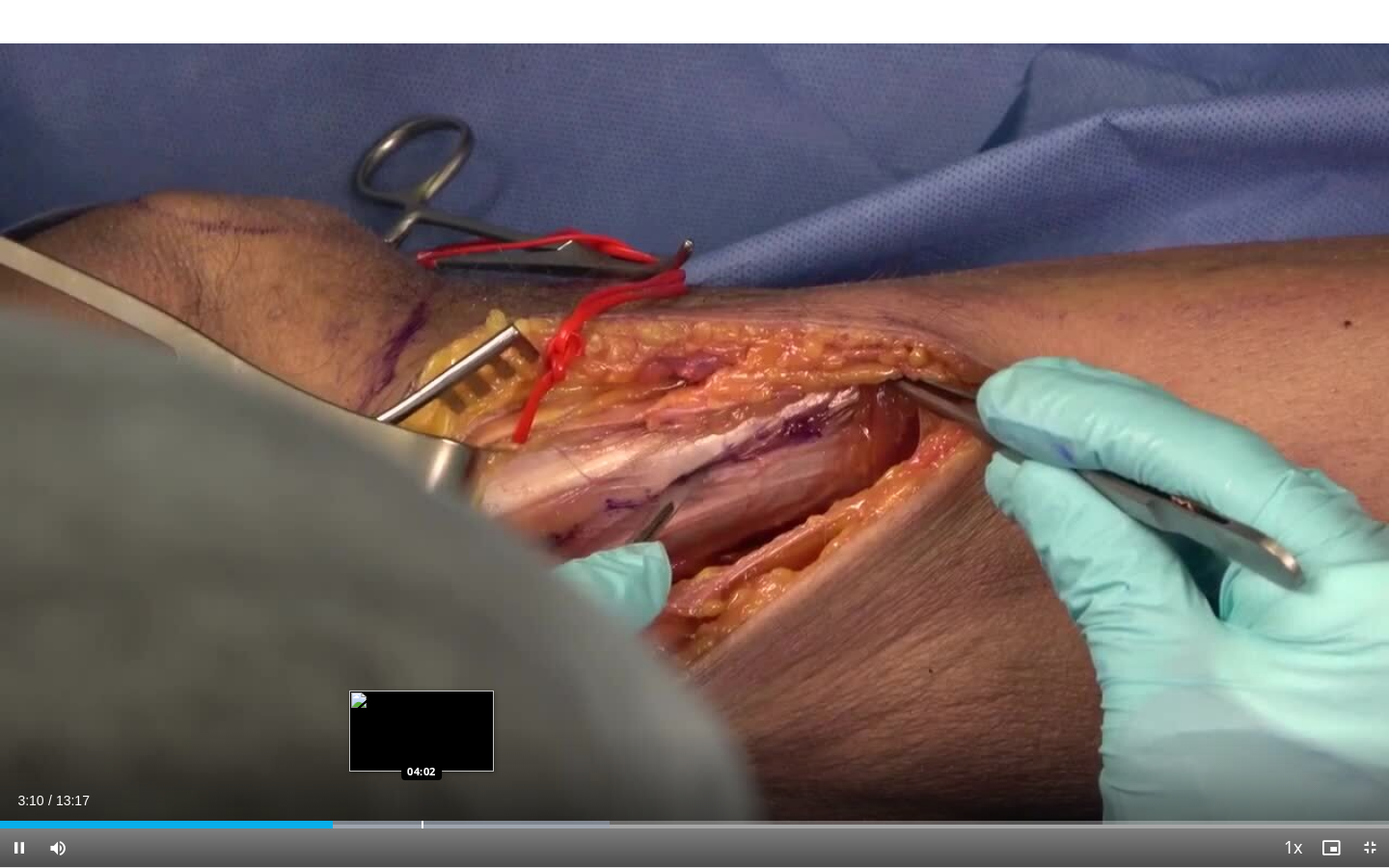 click at bounding box center [422, 825] 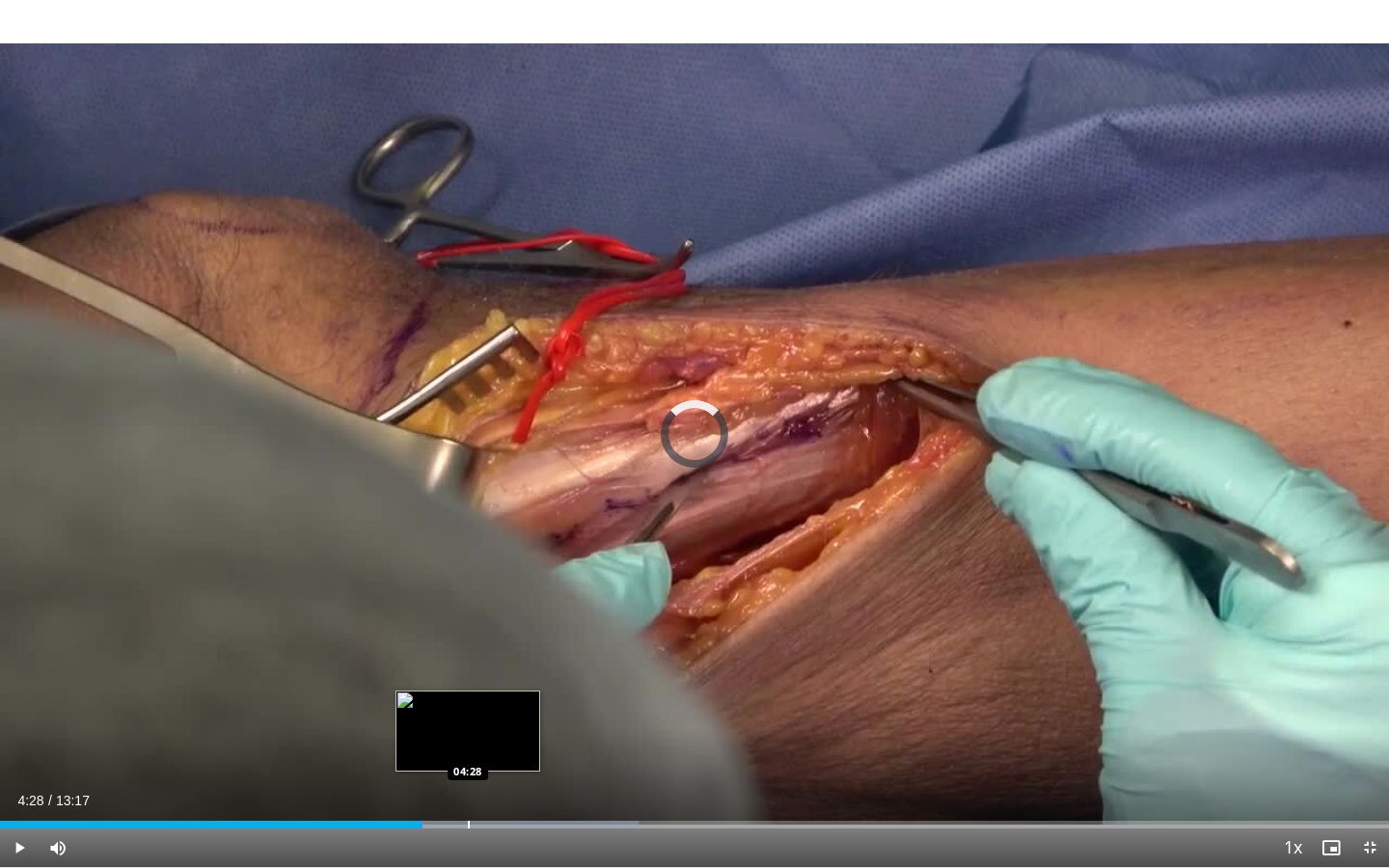 click on "Loaded :  45.96% 04:02 04:28" at bounding box center (694, 819) 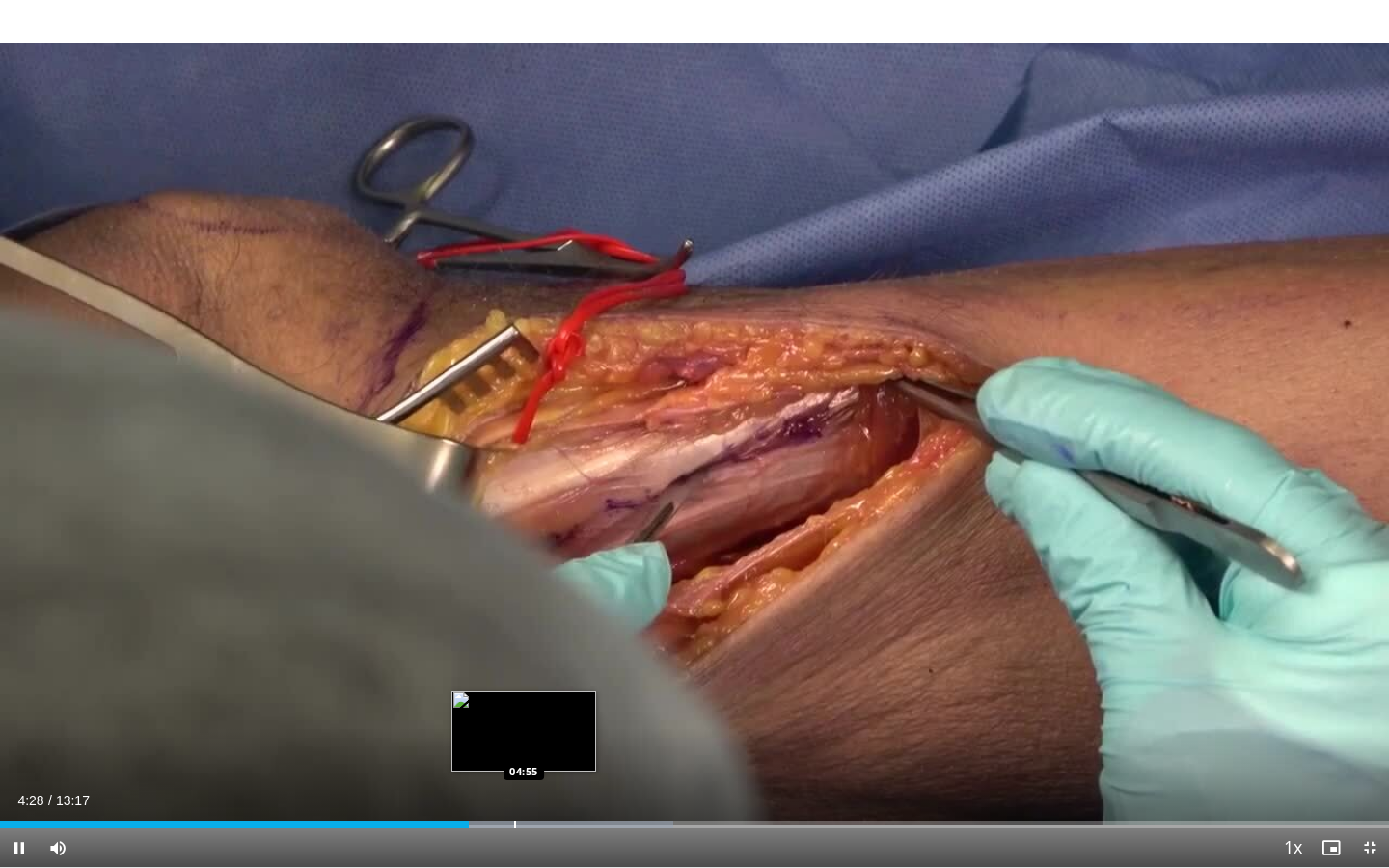 click on "Loaded :  48.44% 04:28 04:55" at bounding box center (694, 819) 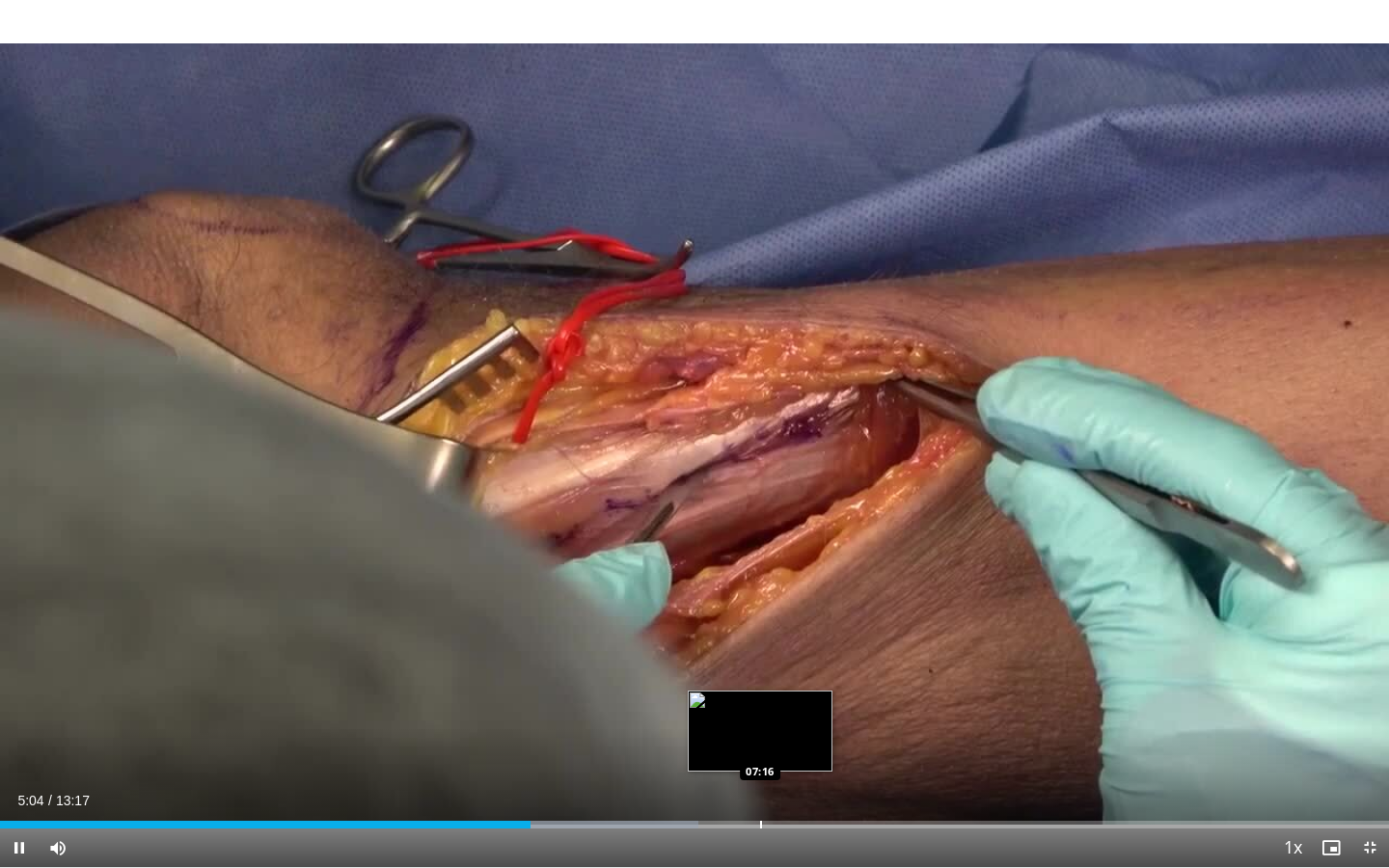 click at bounding box center [761, 825] 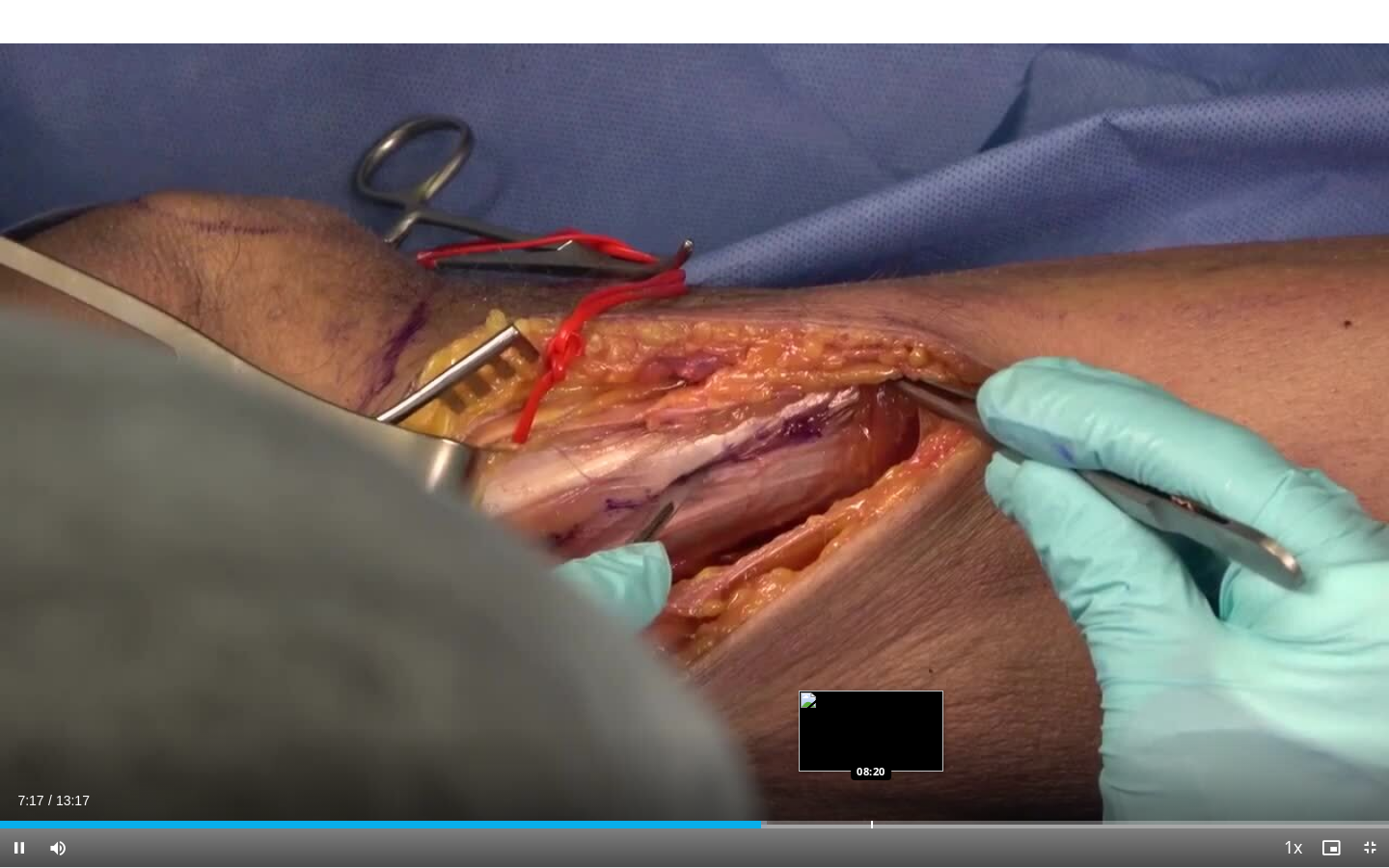 click at bounding box center (872, 825) 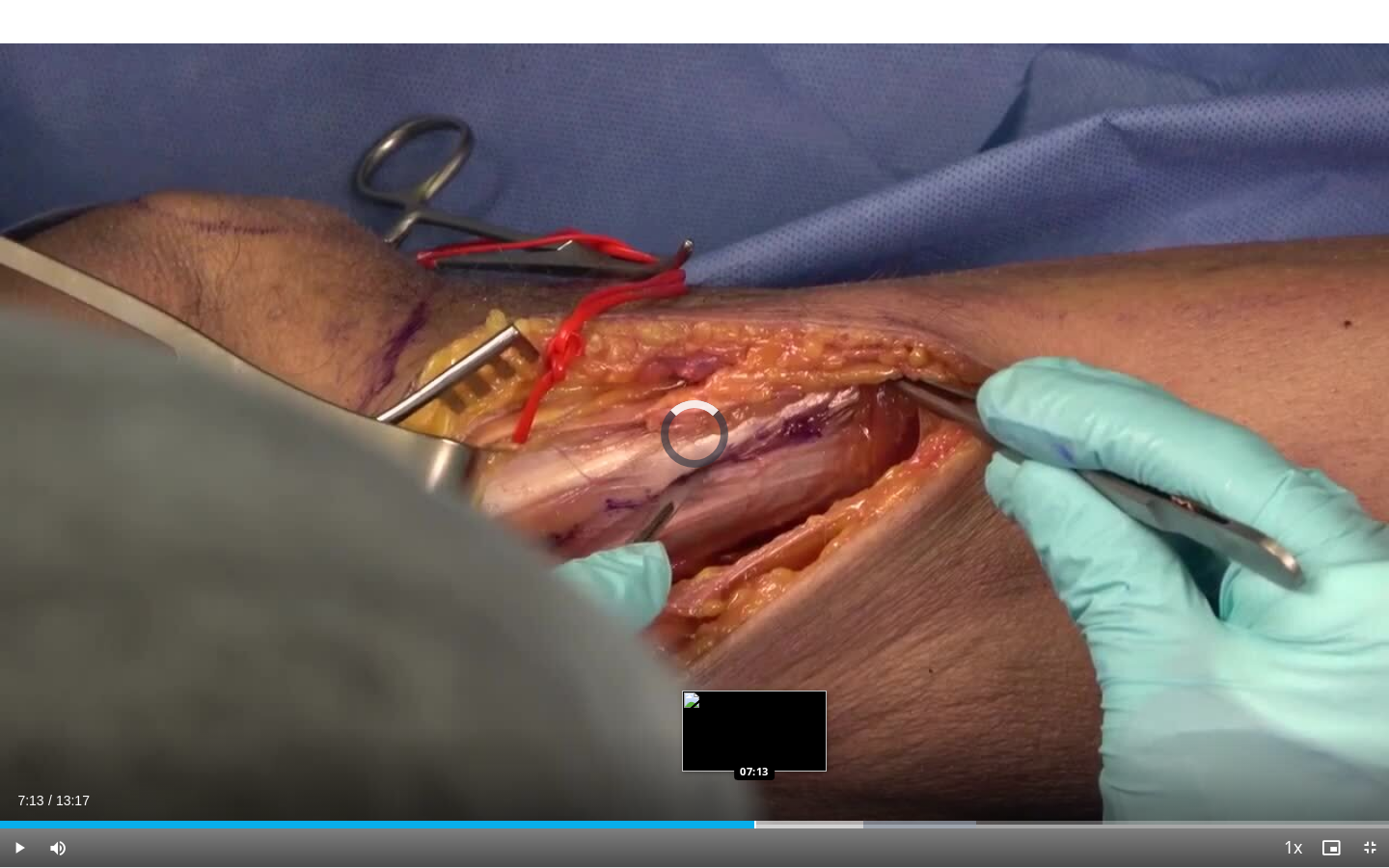 click at bounding box center [755, 825] 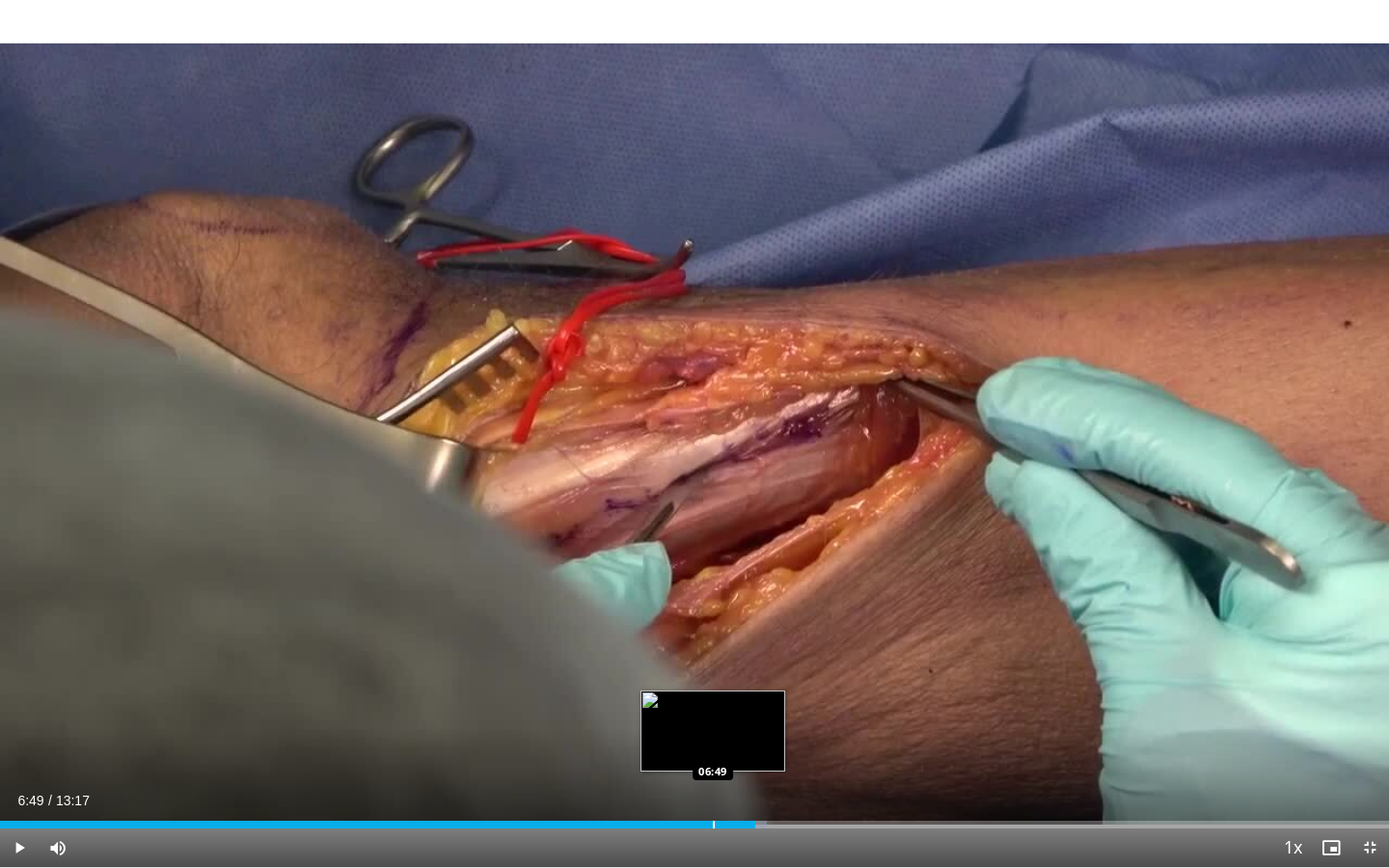 click at bounding box center (714, 825) 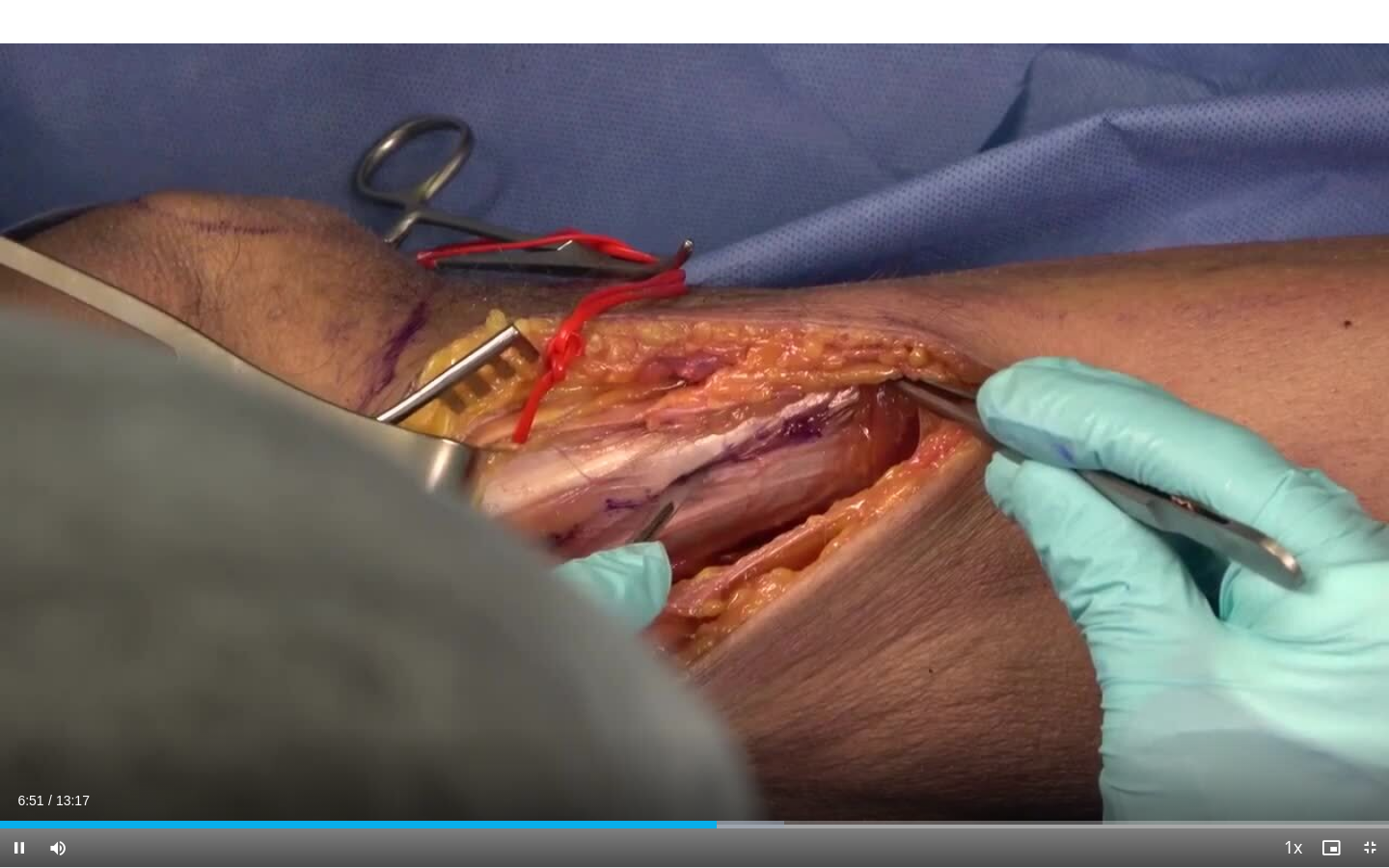 click on "Current Time  6:51 / Duration  13:17 Pause Skip Backward Skip Forward Mute 100% Loaded :  56.46% 06:51 07:45 Stream Type  LIVE Seek to live, currently behind live LIVE   1x Playback Rate 0.5x 0.75x 1x , selected 1.25x 1.5x 1.75x 2x Chapters Chapters Descriptions descriptions off , selected Captions captions off , selected Audio Track en (Main) , selected Exit Fullscreen Enable picture-in-picture mode" at bounding box center [694, 848] 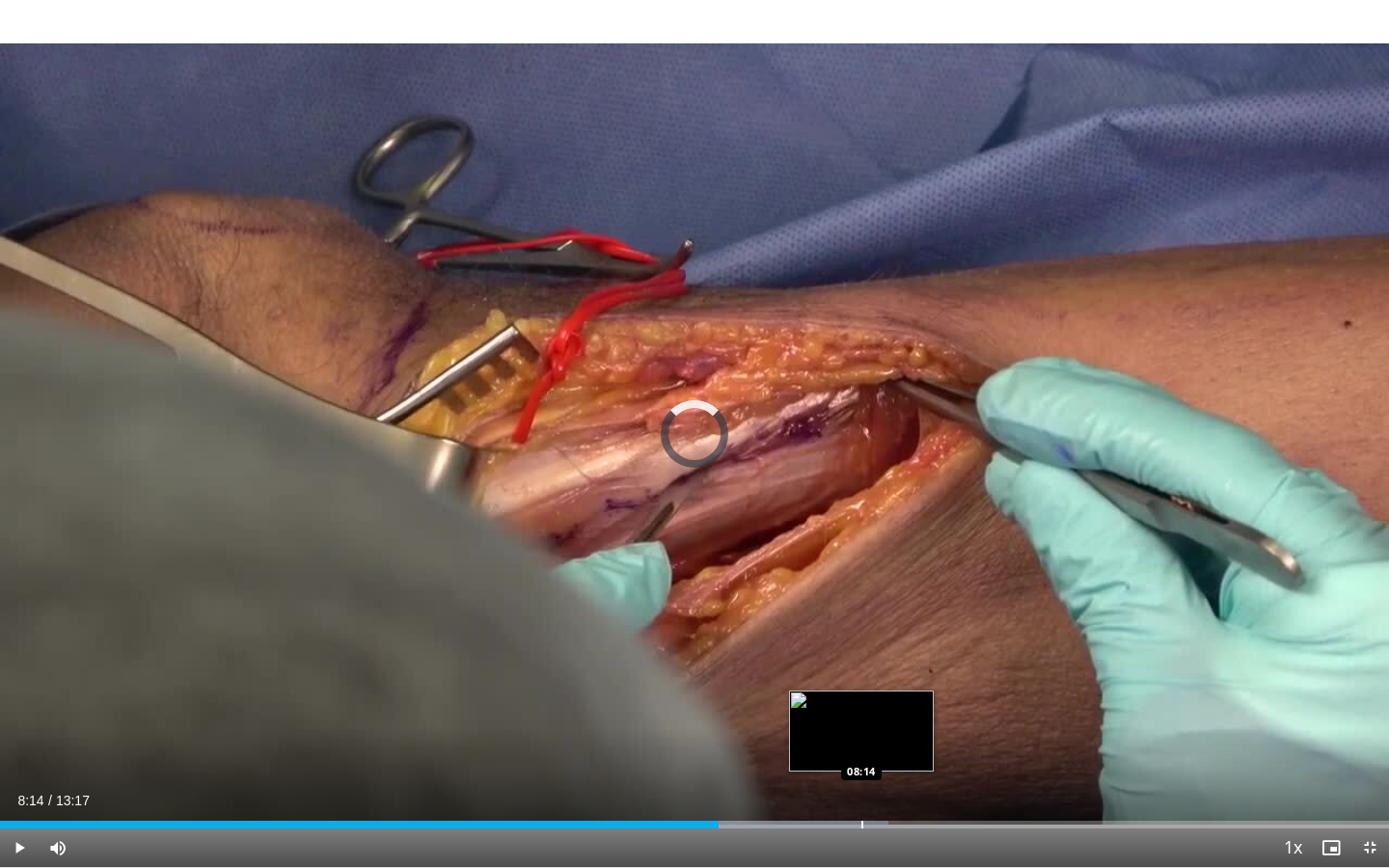 click on "Loaded :  63.99% 06:52 08:14" at bounding box center [694, 819] 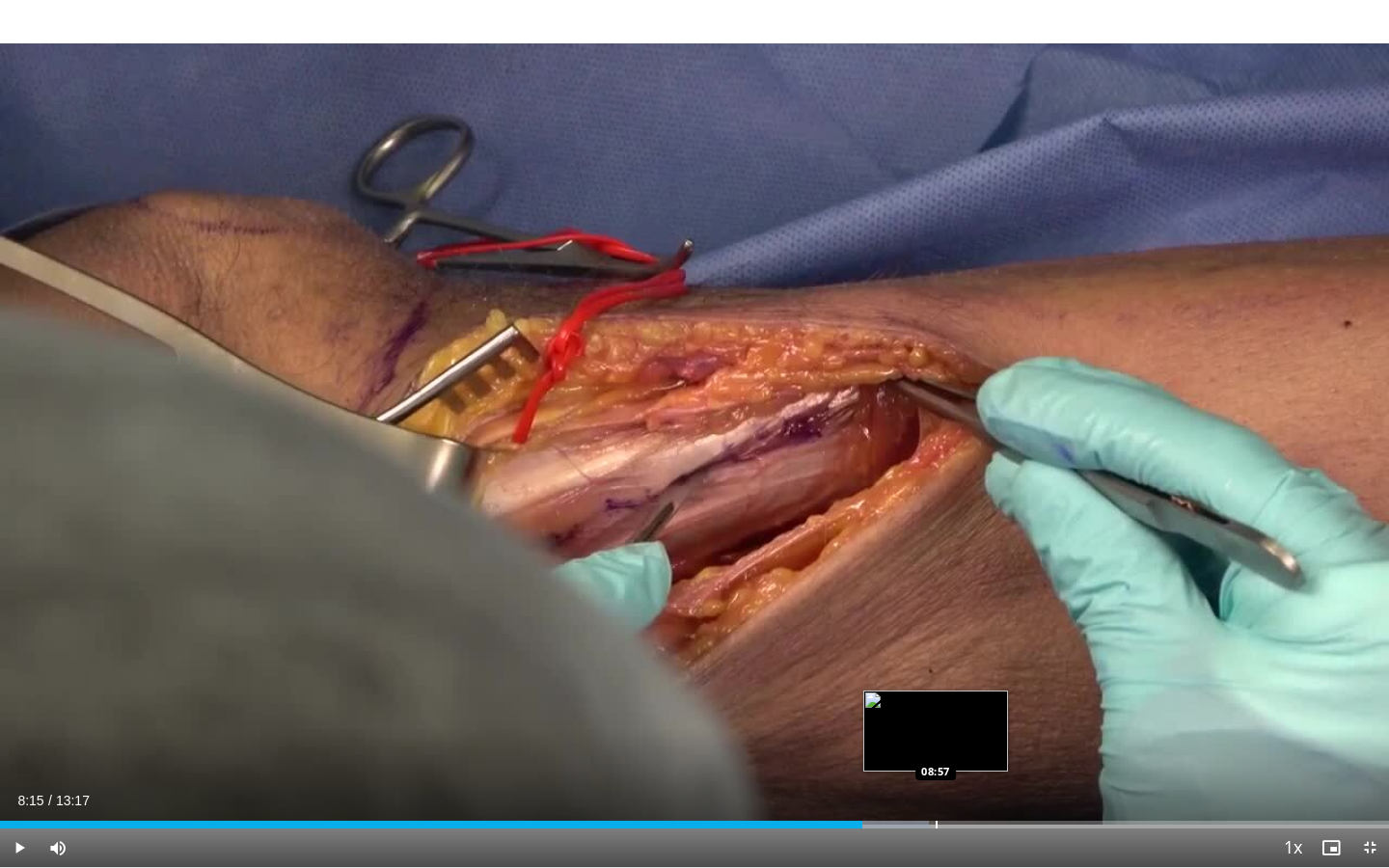 click on "Loaded :  66.86% 08:15 08:57" at bounding box center (694, 819) 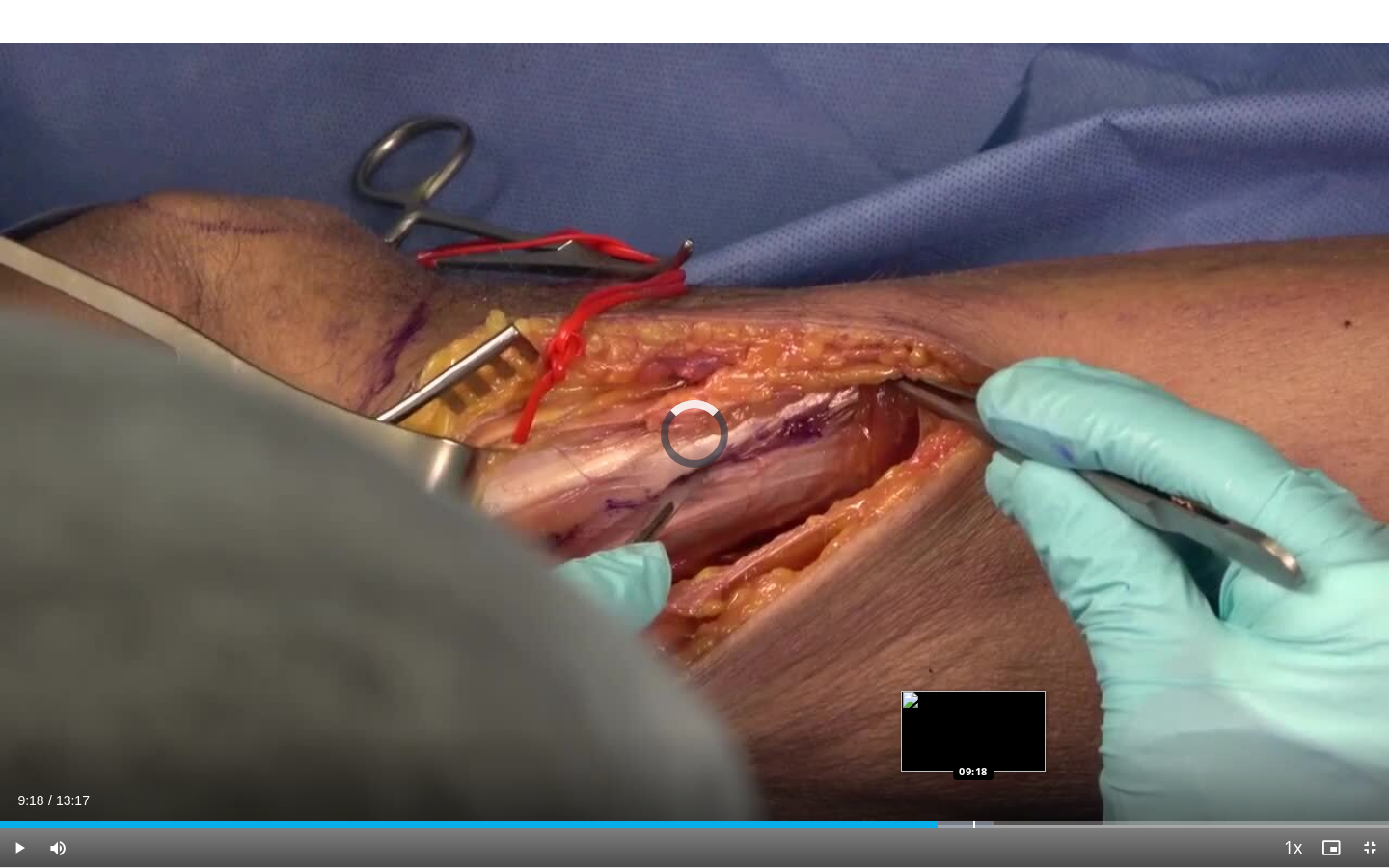 click on "Loaded :  71.54% 08:58 09:18" at bounding box center (694, 819) 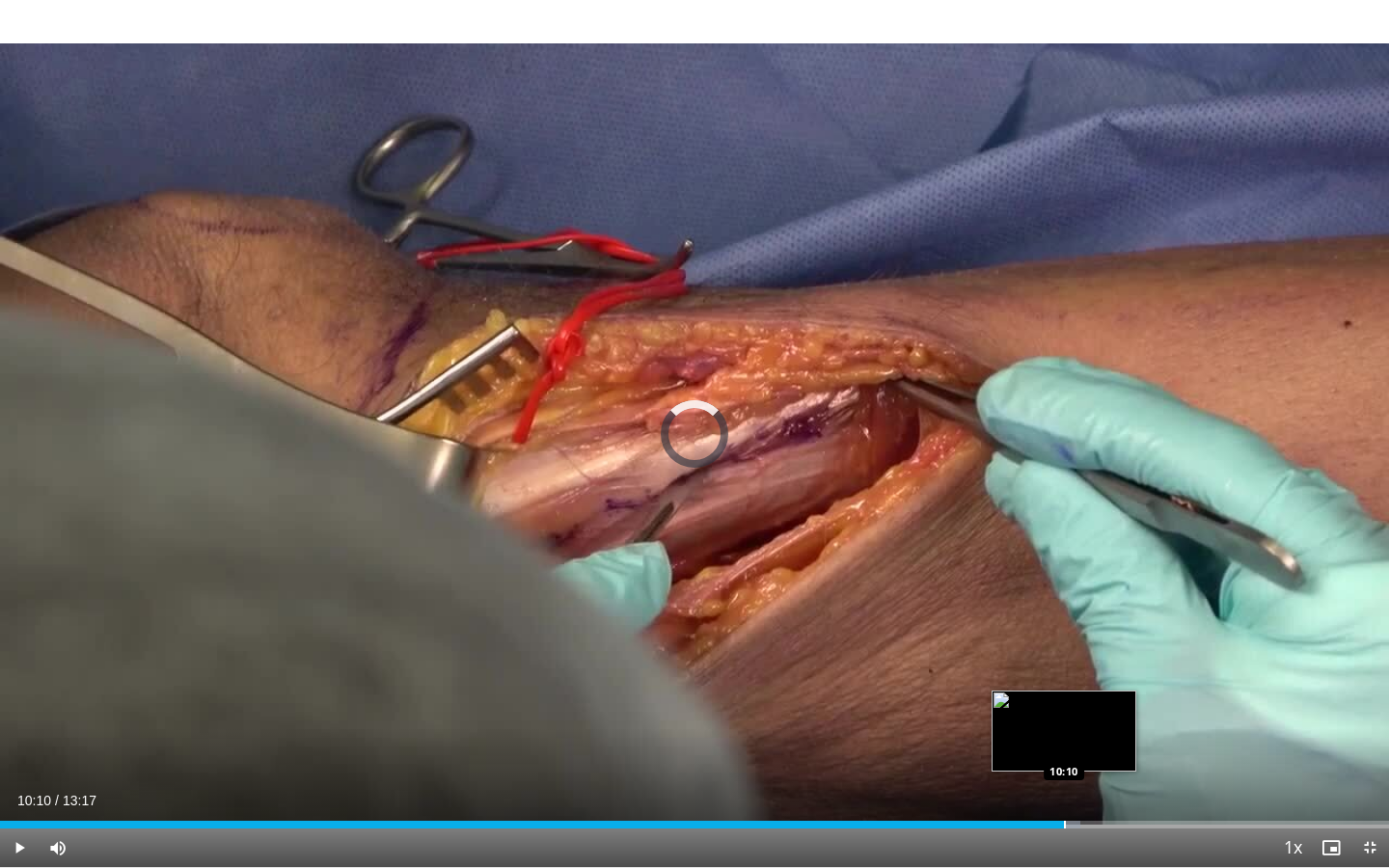 click at bounding box center [1065, 825] 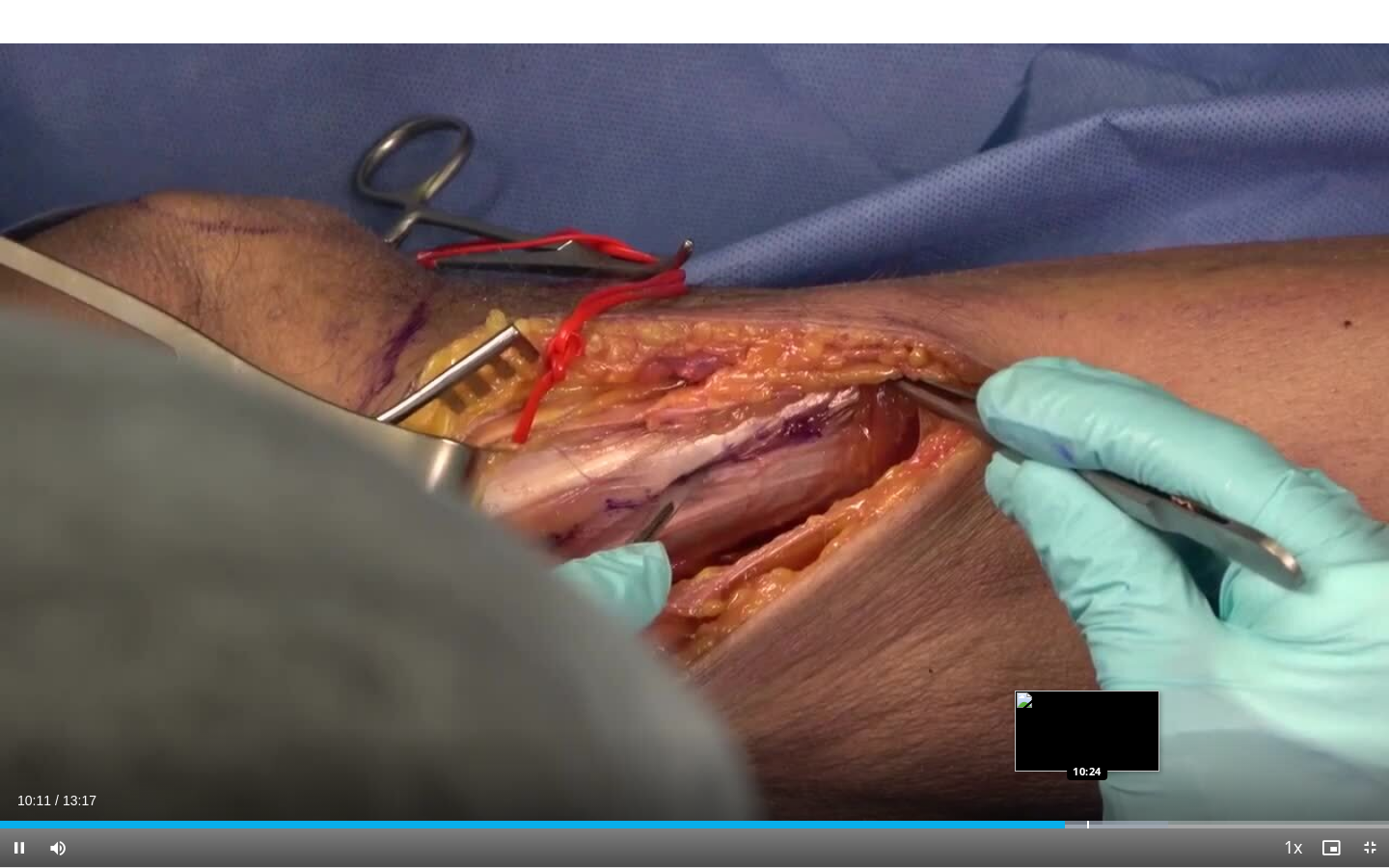 click at bounding box center [1088, 825] 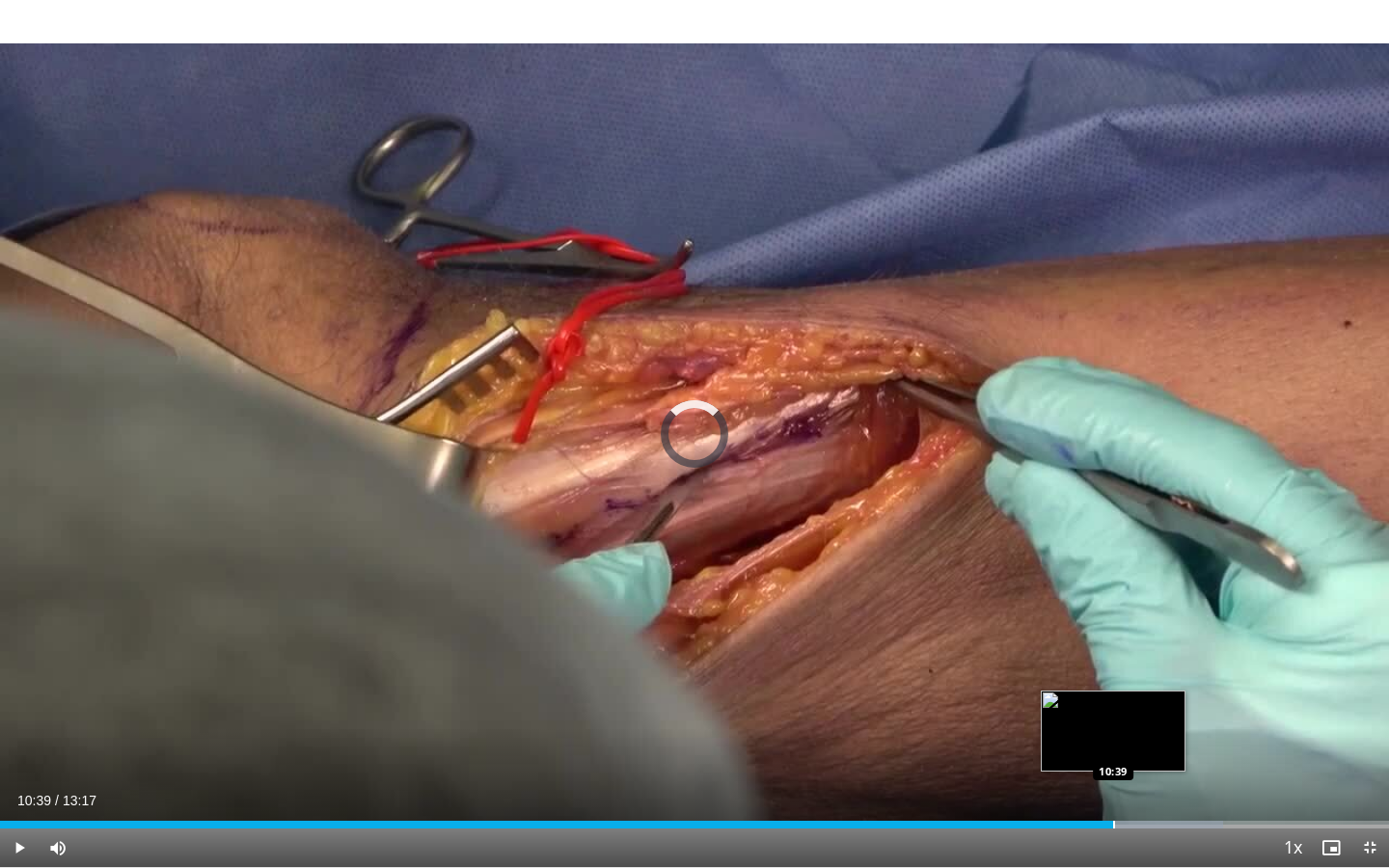 click at bounding box center [1114, 825] 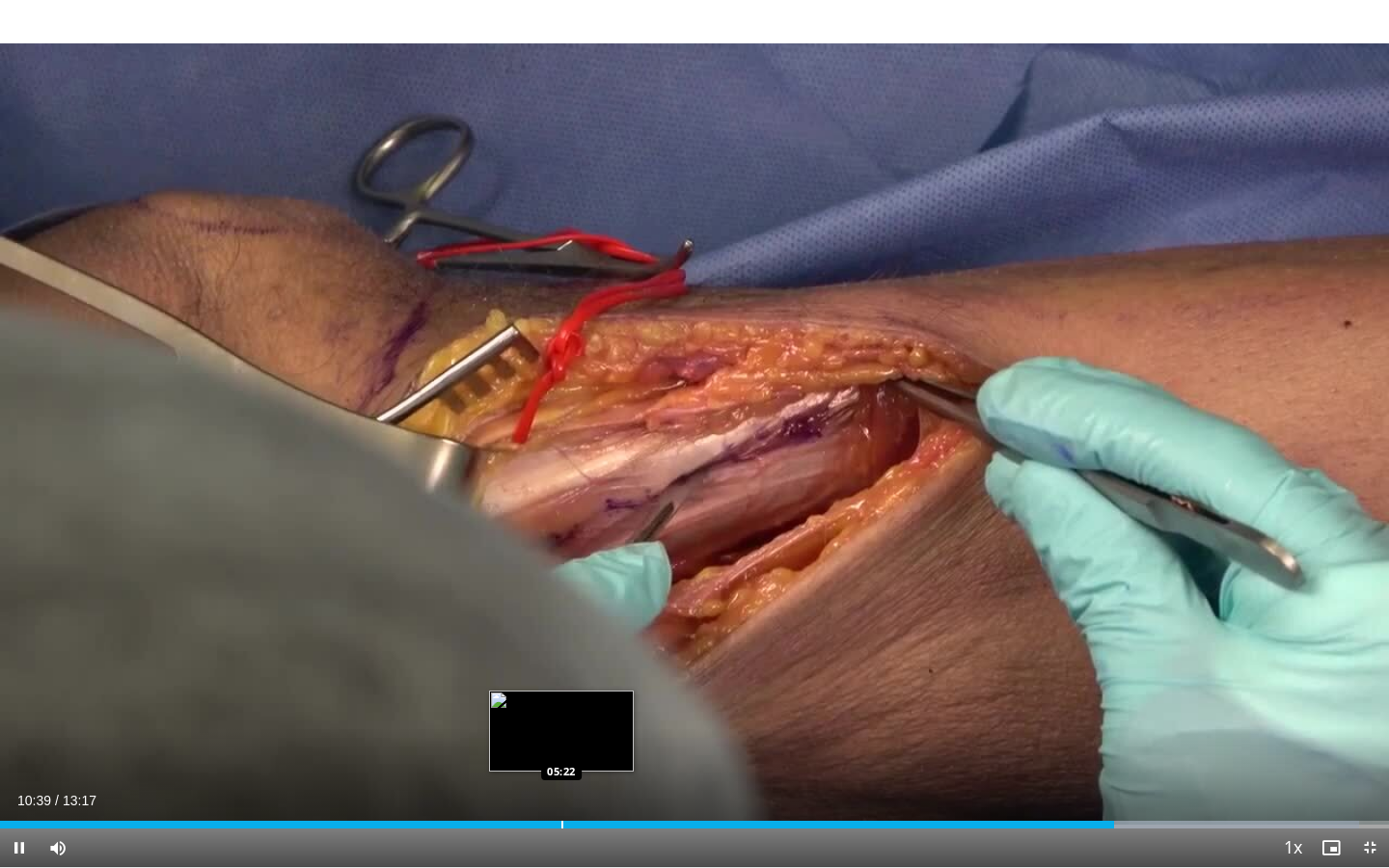 click on "Loaded :  97.87% 10:40 05:22" at bounding box center [694, 819] 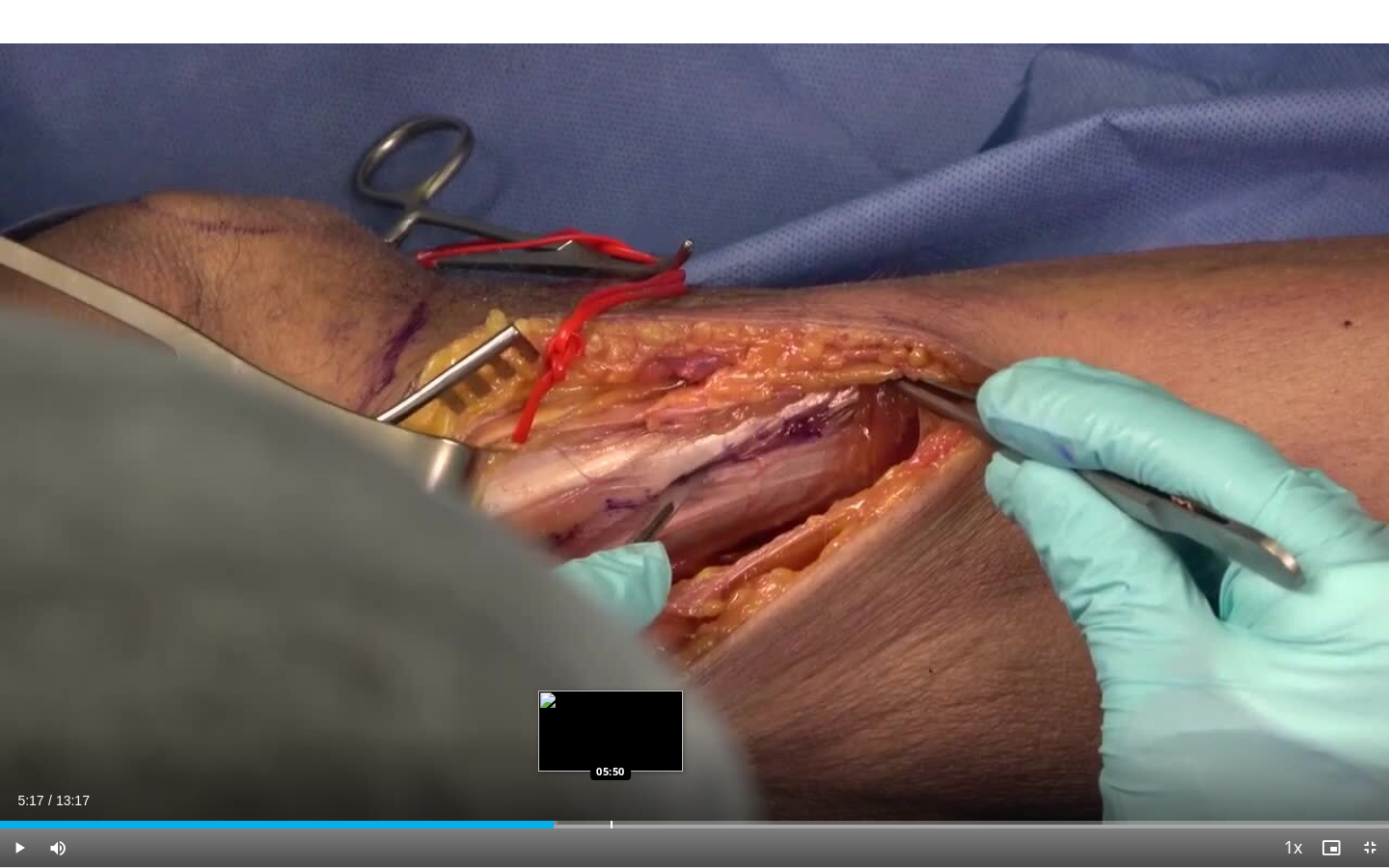 click on "Loaded :  40.15% 05:17 05:50" at bounding box center (694, 819) 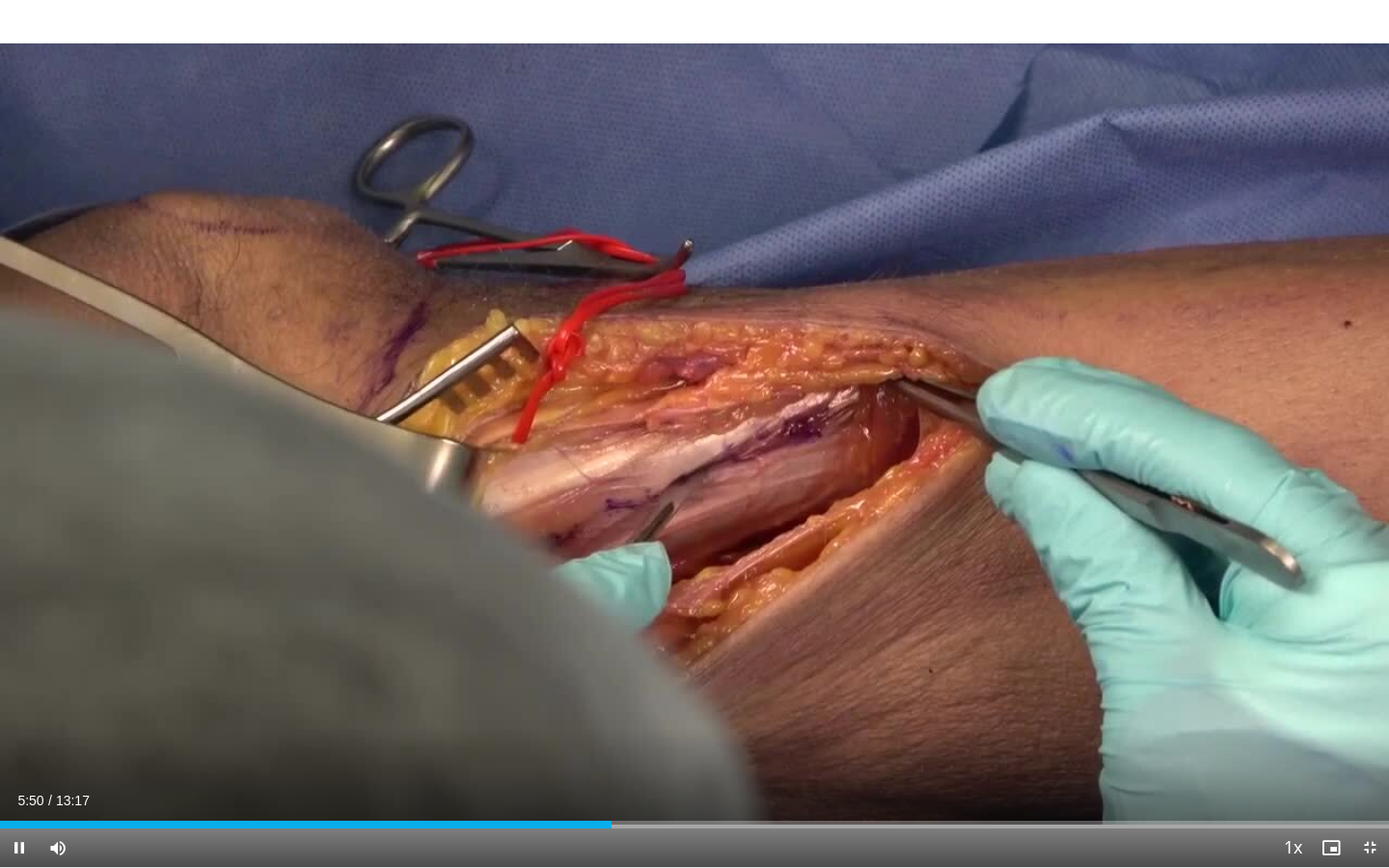 click on "Current Time  5:50 / Duration  13:17 Pause Skip Backward Skip Forward Mute 100% Loaded :  43.91% 05:51 06:15 Stream Type  LIVE Seek to live, currently behind live LIVE   1x Playback Rate 0.5x 0.75x 1x , selected 1.25x 1.5x 1.75x 2x Chapters Chapters Descriptions descriptions off , selected Captions captions off , selected Audio Track en (Main) , selected Exit Fullscreen Enable picture-in-picture mode" at bounding box center [694, 848] 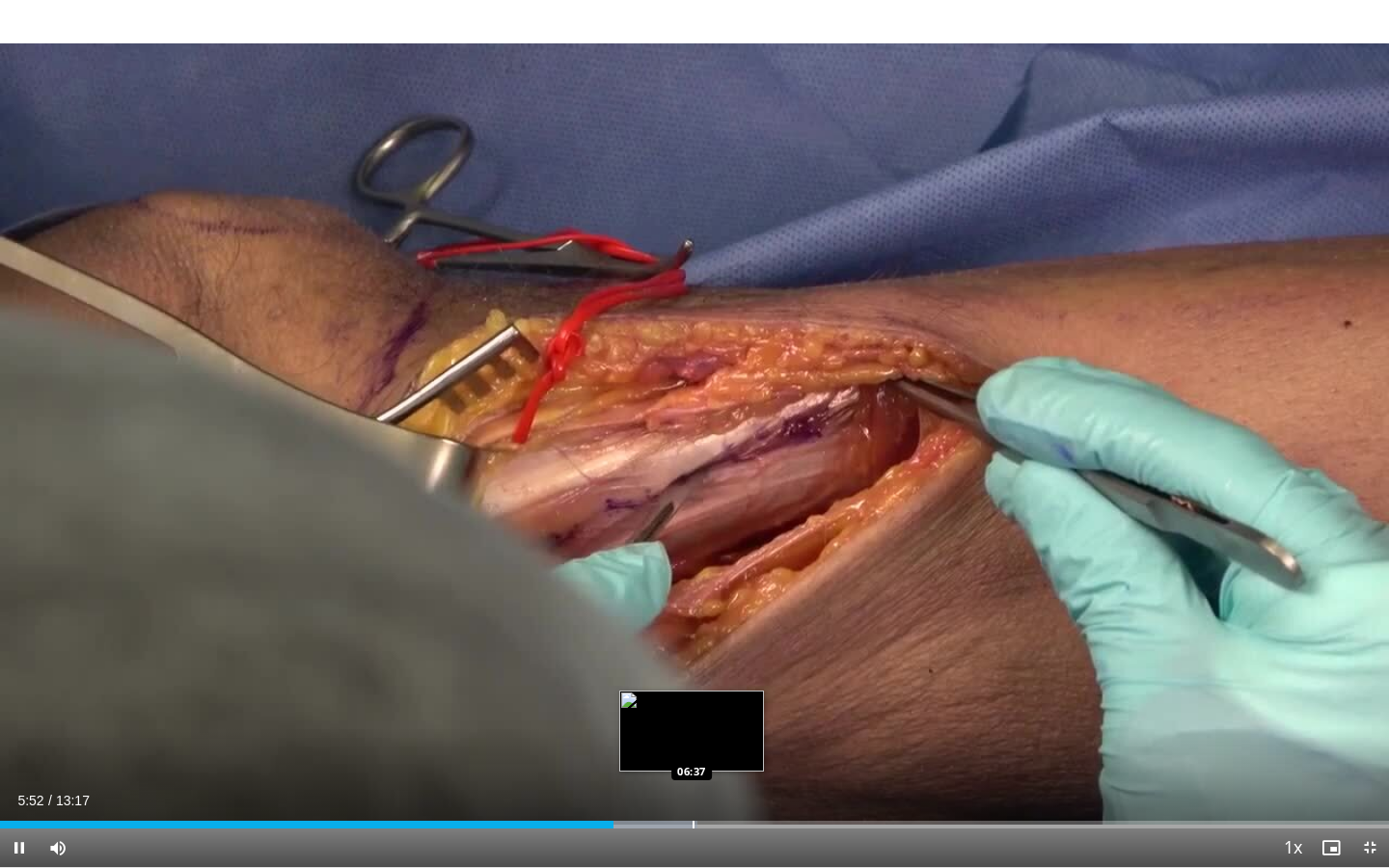 click on "Loaded :  50.19% 05:52 06:37" at bounding box center (694, 819) 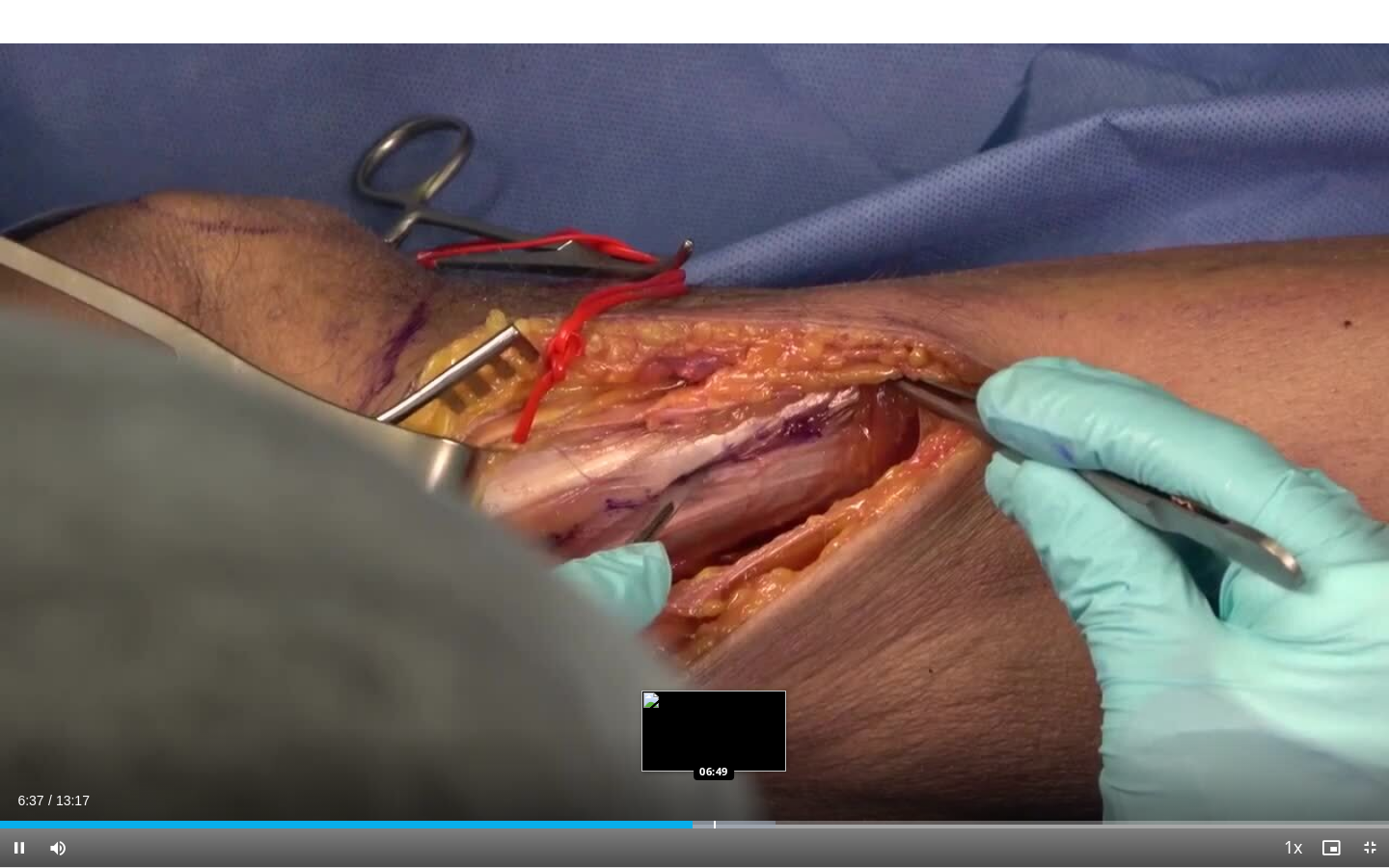 click at bounding box center (715, 825) 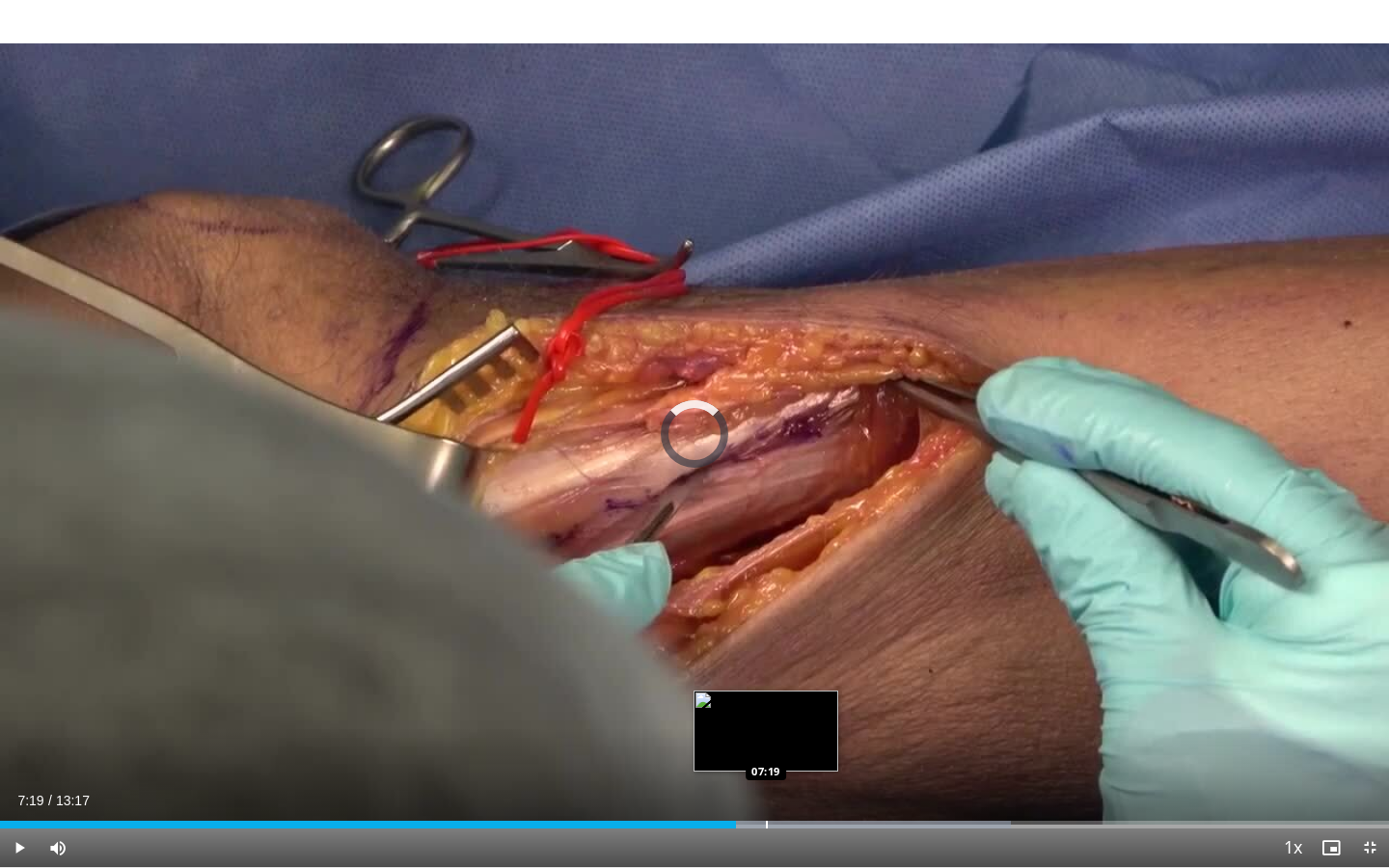 click at bounding box center [767, 825] 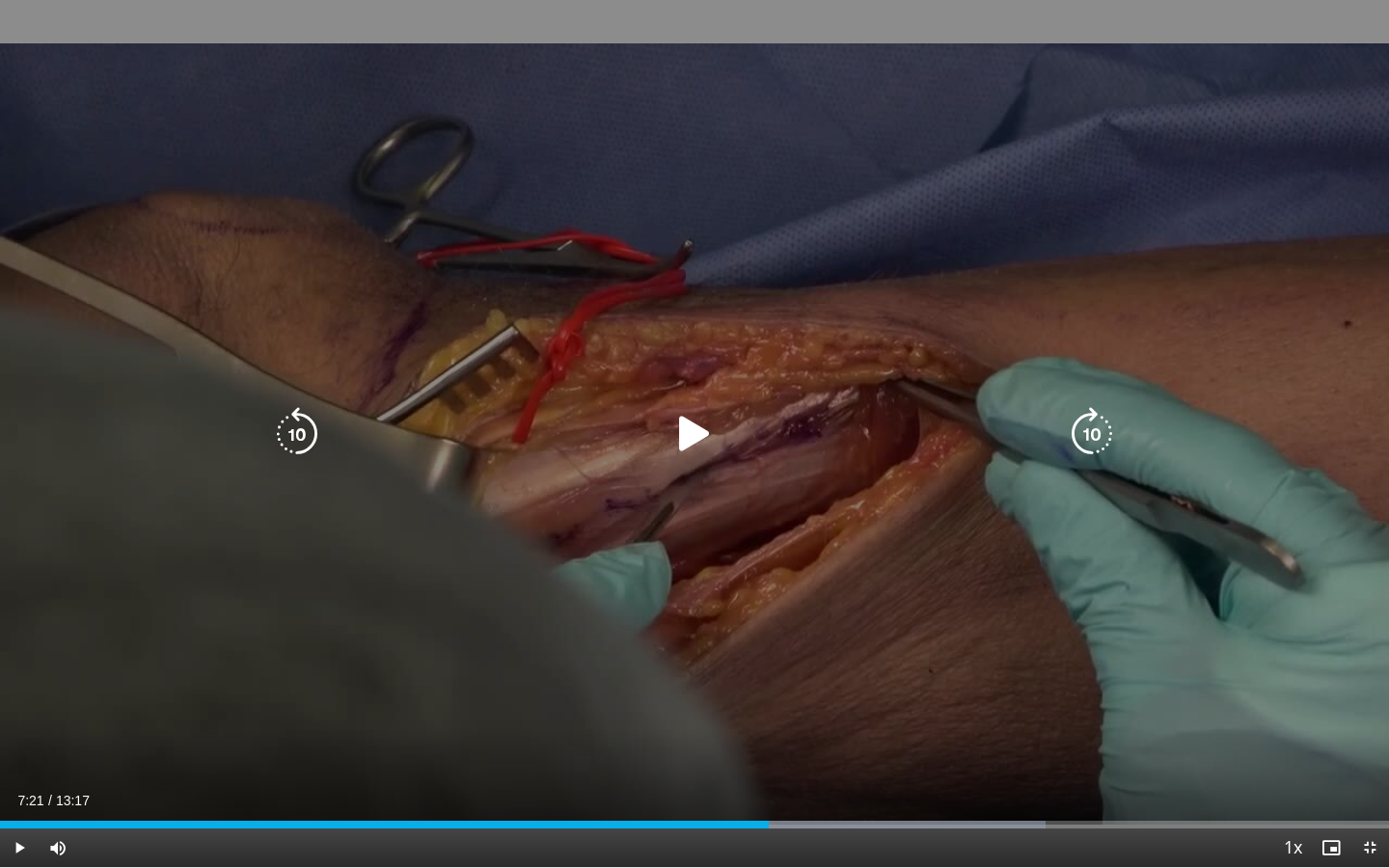 click at bounding box center [694, 434] 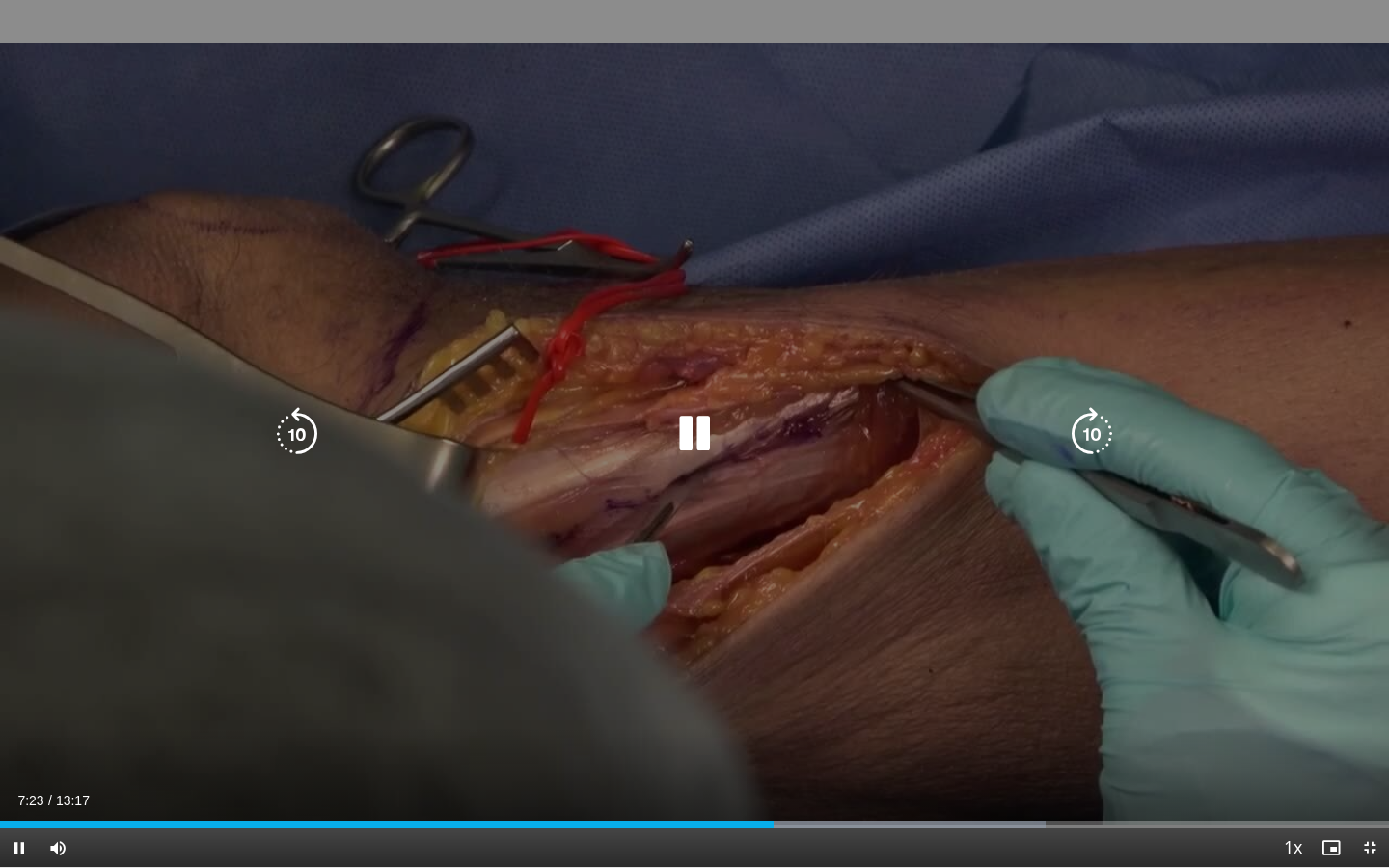 click at bounding box center [694, 434] 